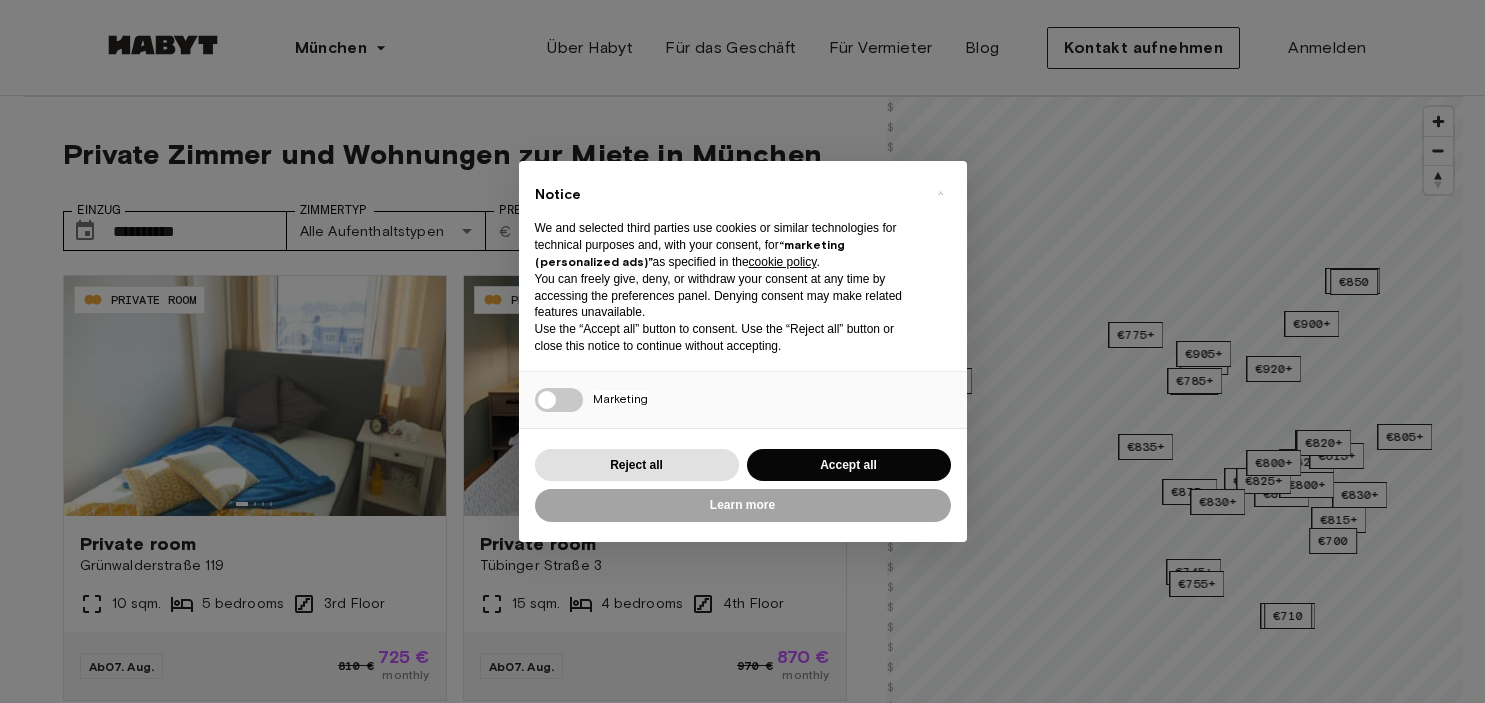 scroll, scrollTop: 0, scrollLeft: 0, axis: both 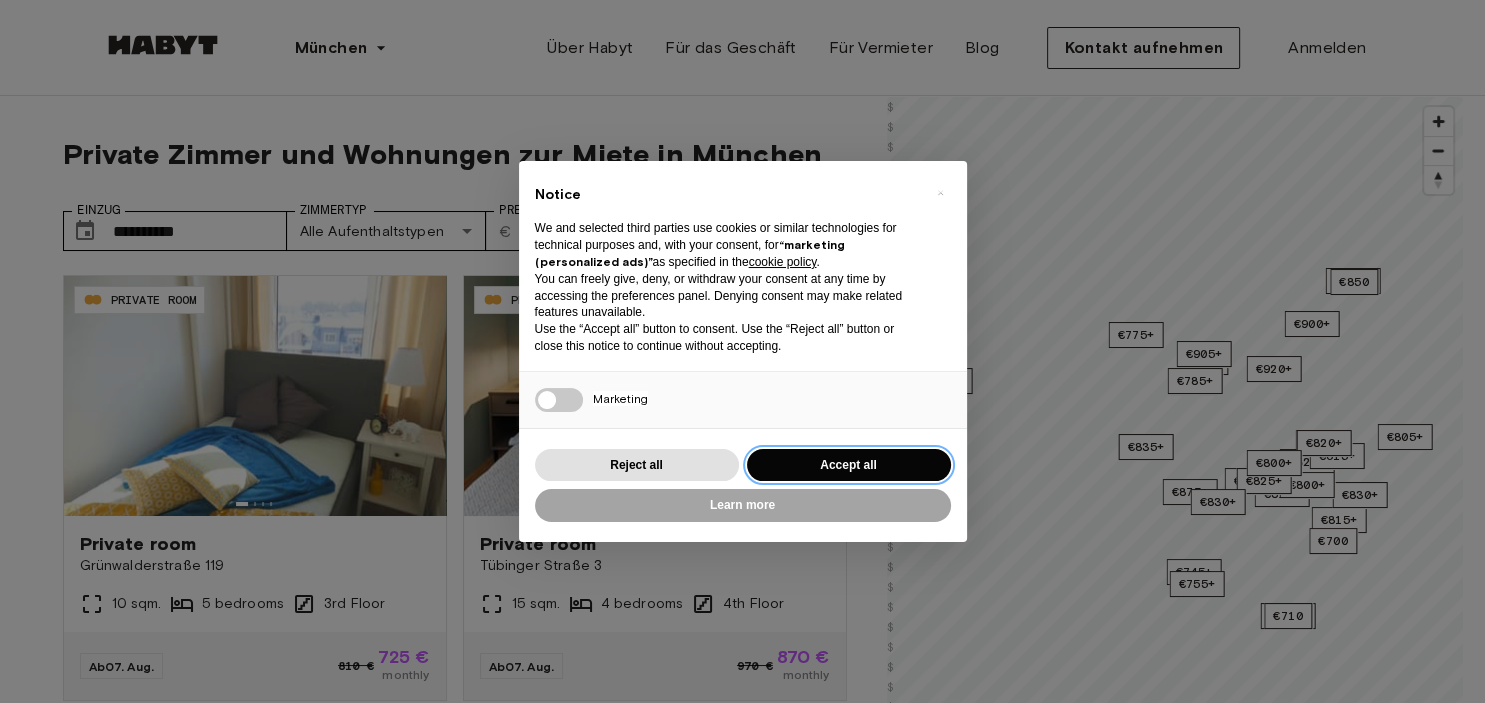 click on "Accept all" at bounding box center (849, 465) 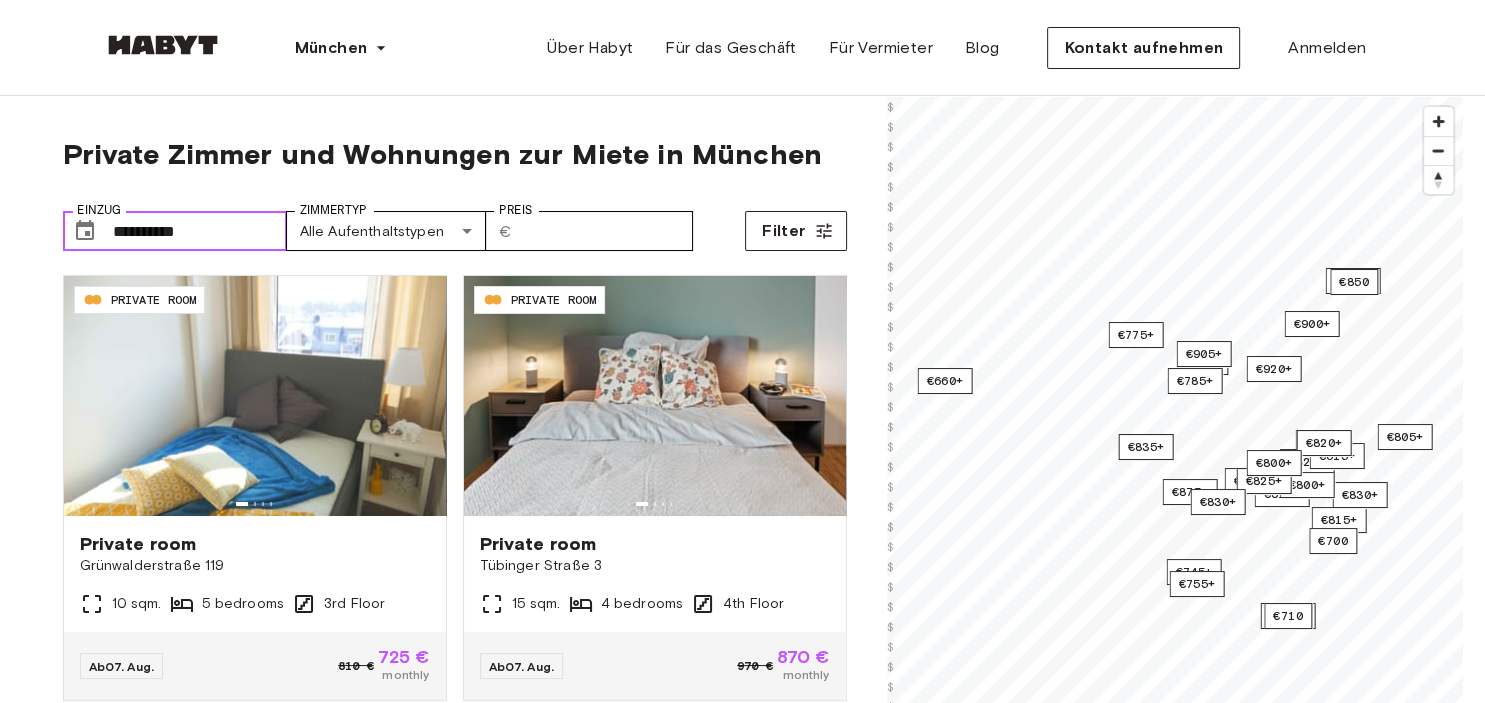 click on "**********" at bounding box center [200, 231] 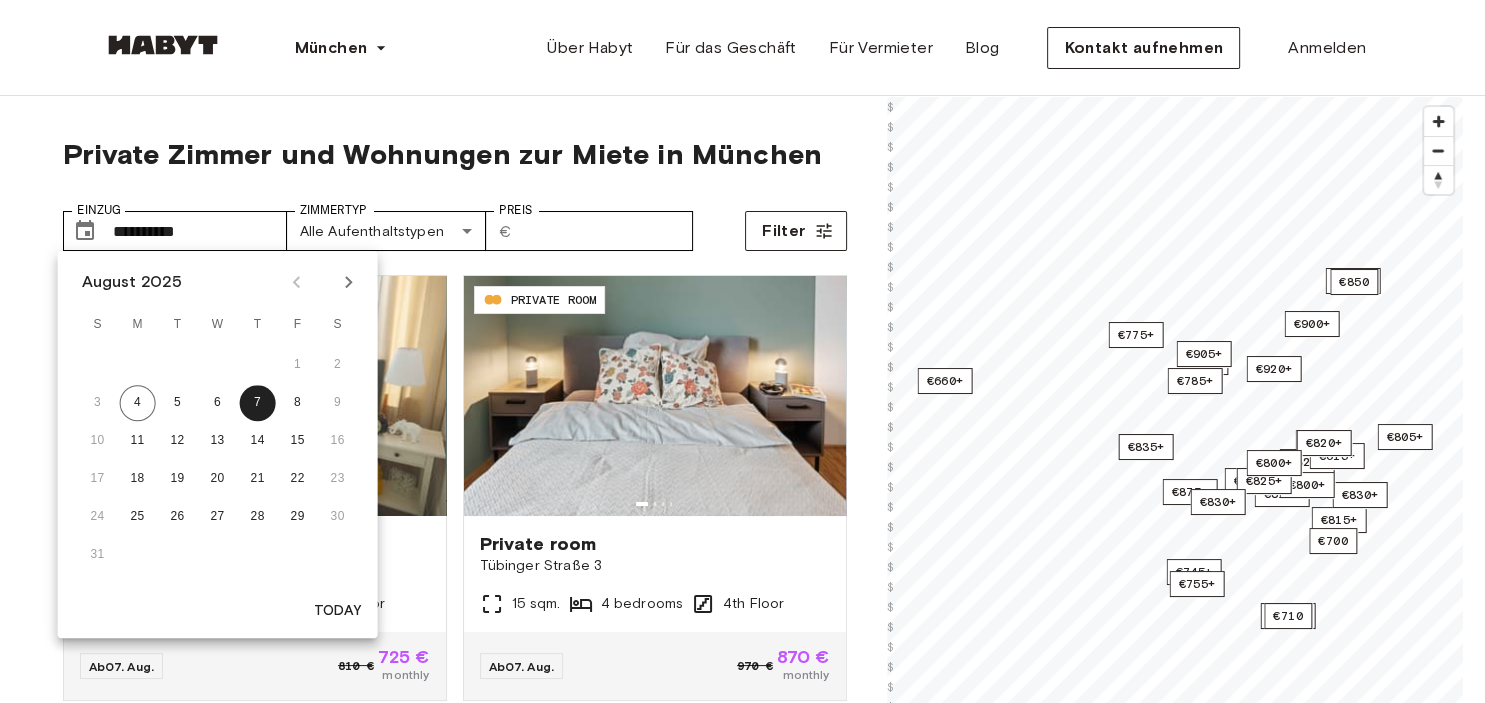 click 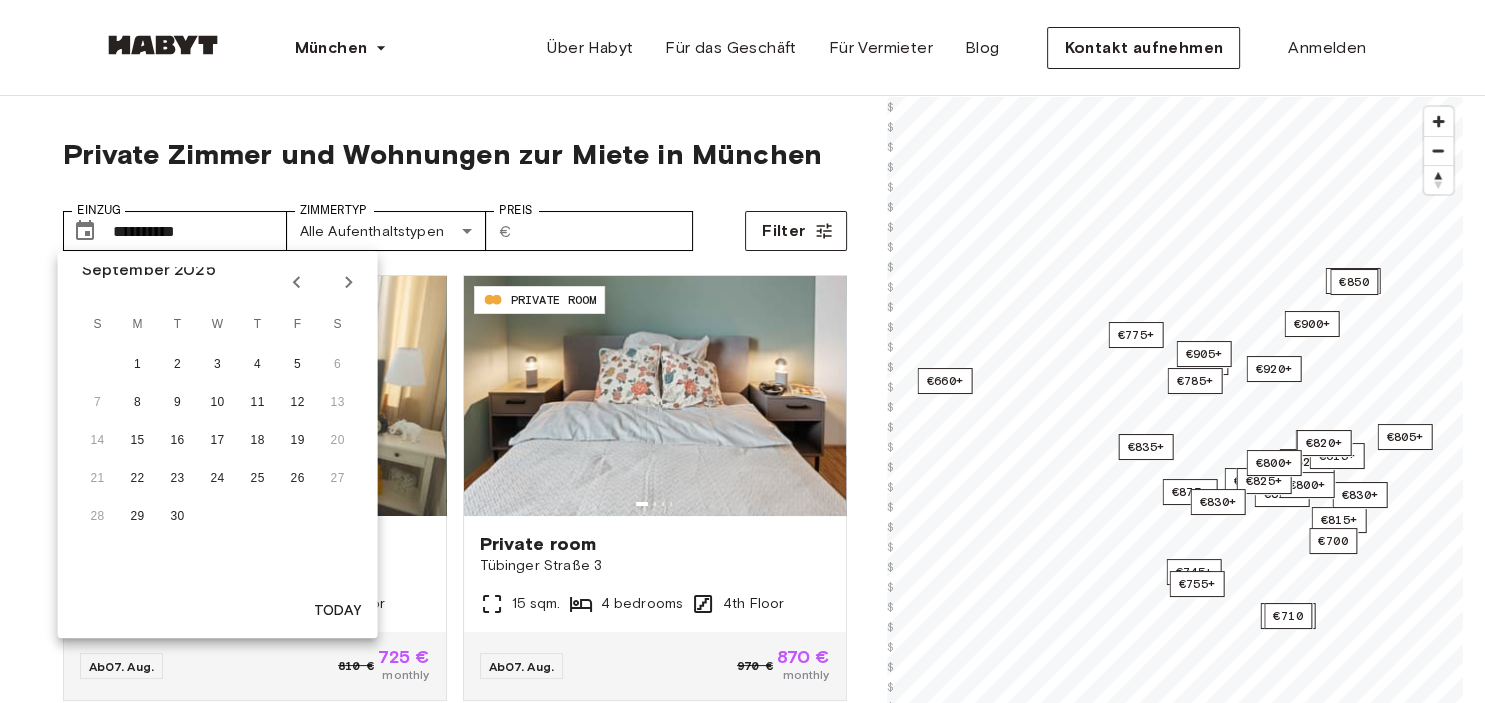 click 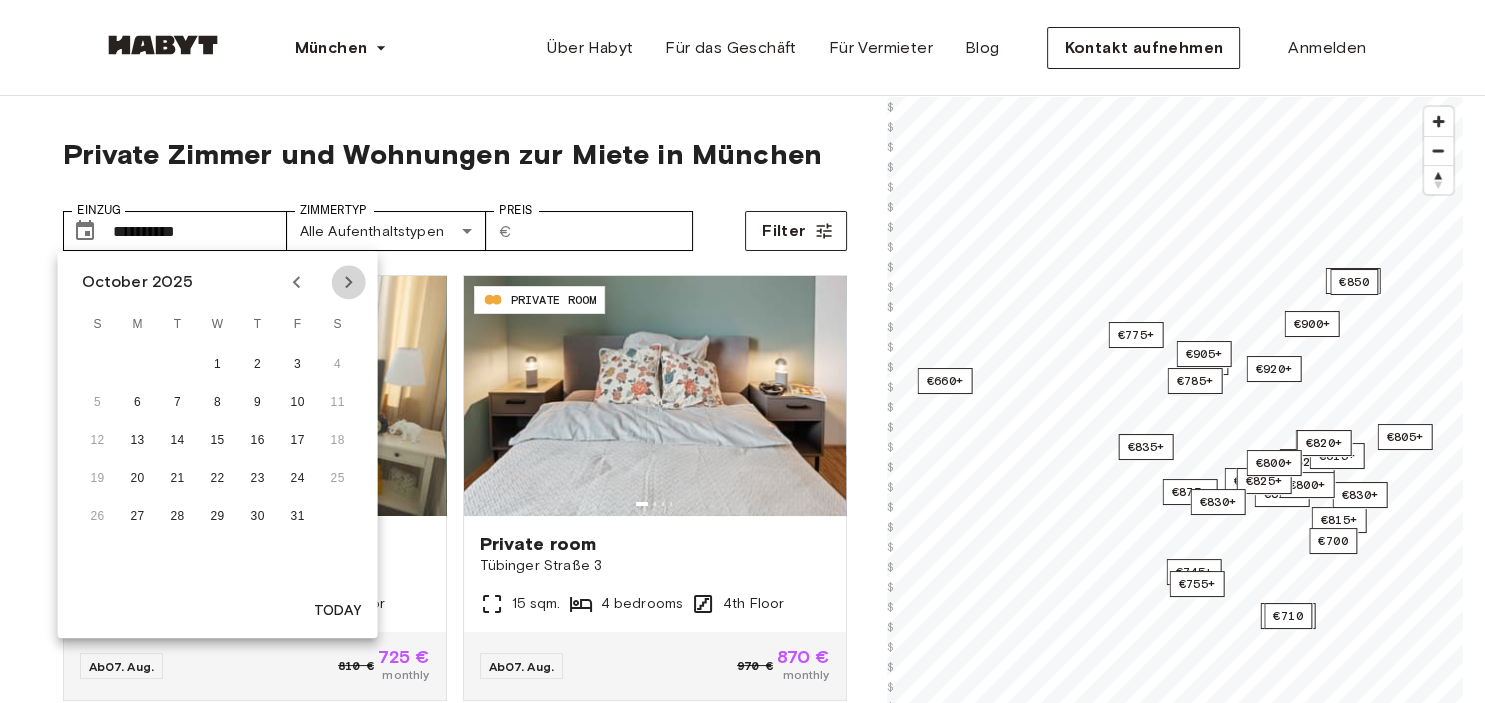 click 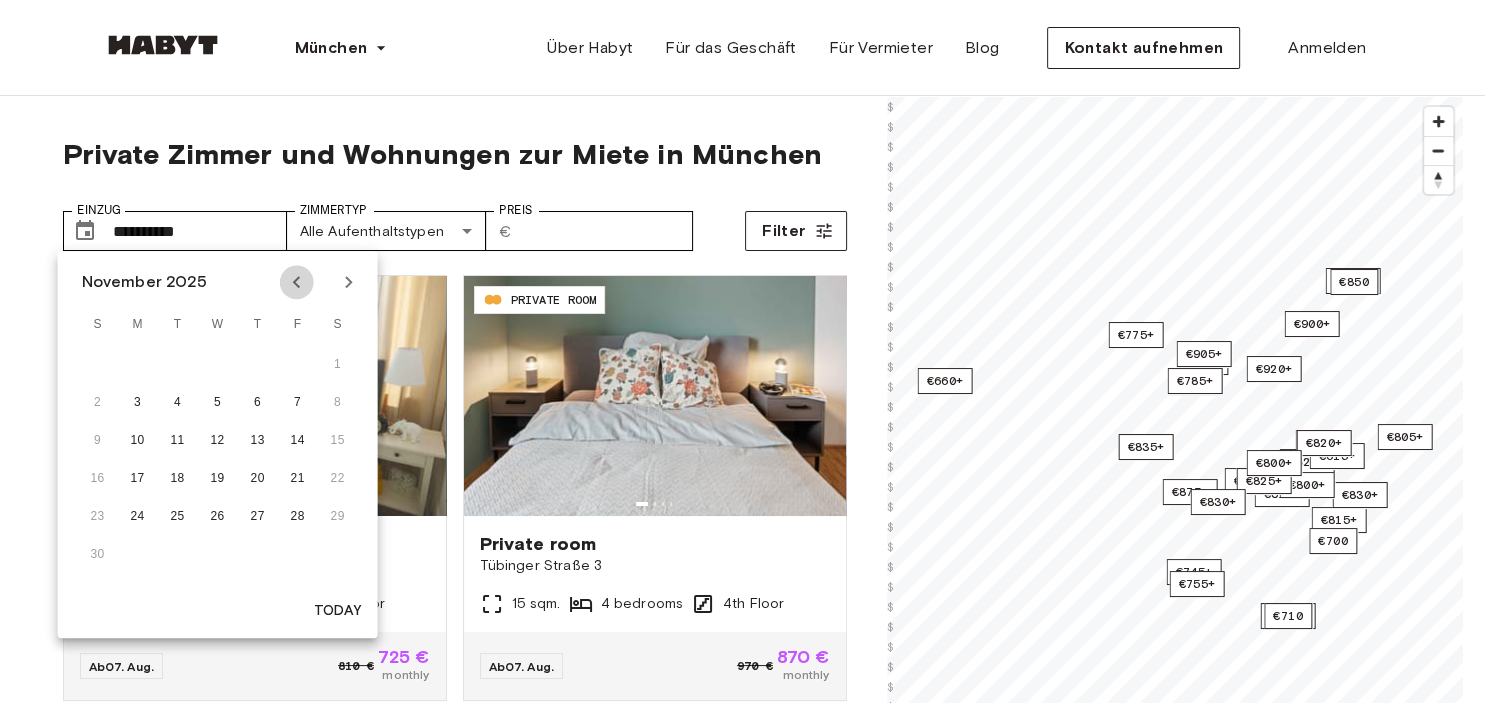 click 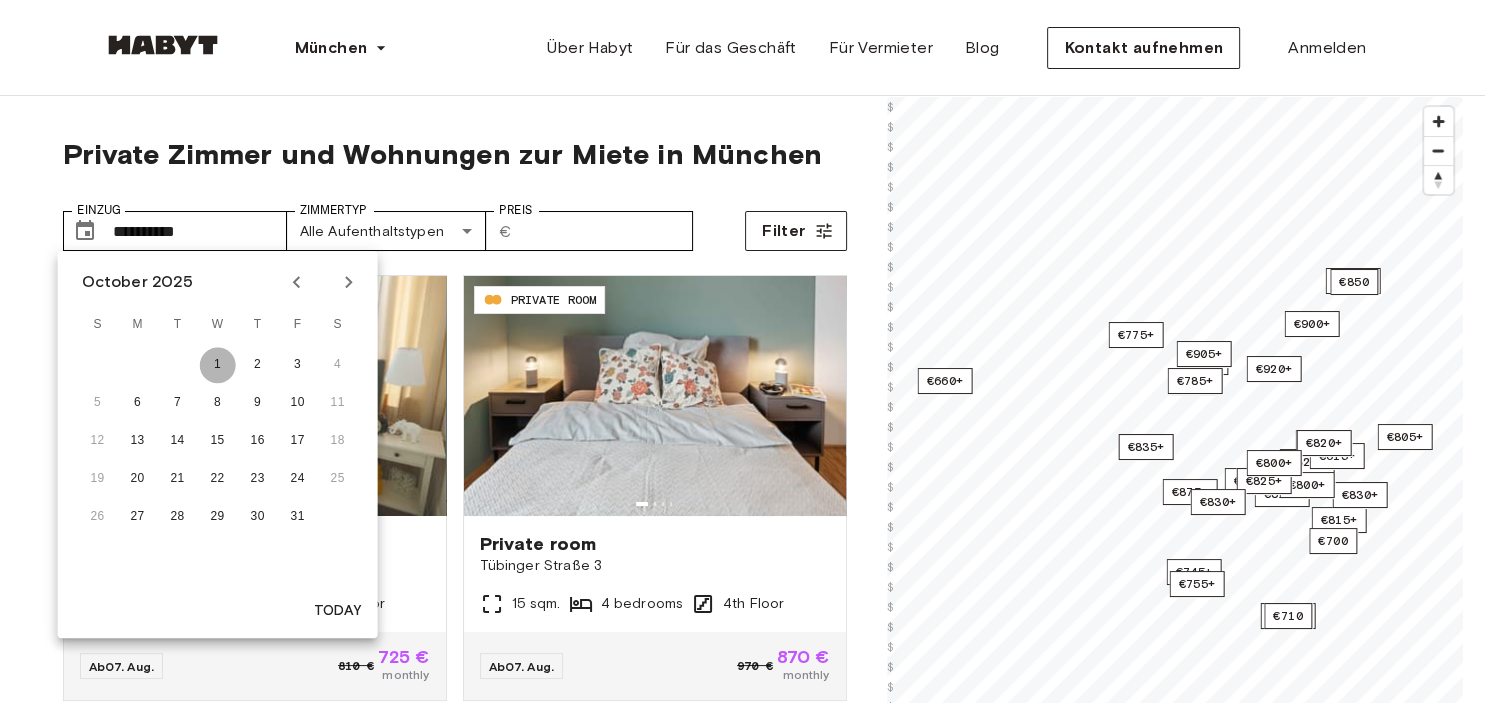 click on "1" at bounding box center [218, 365] 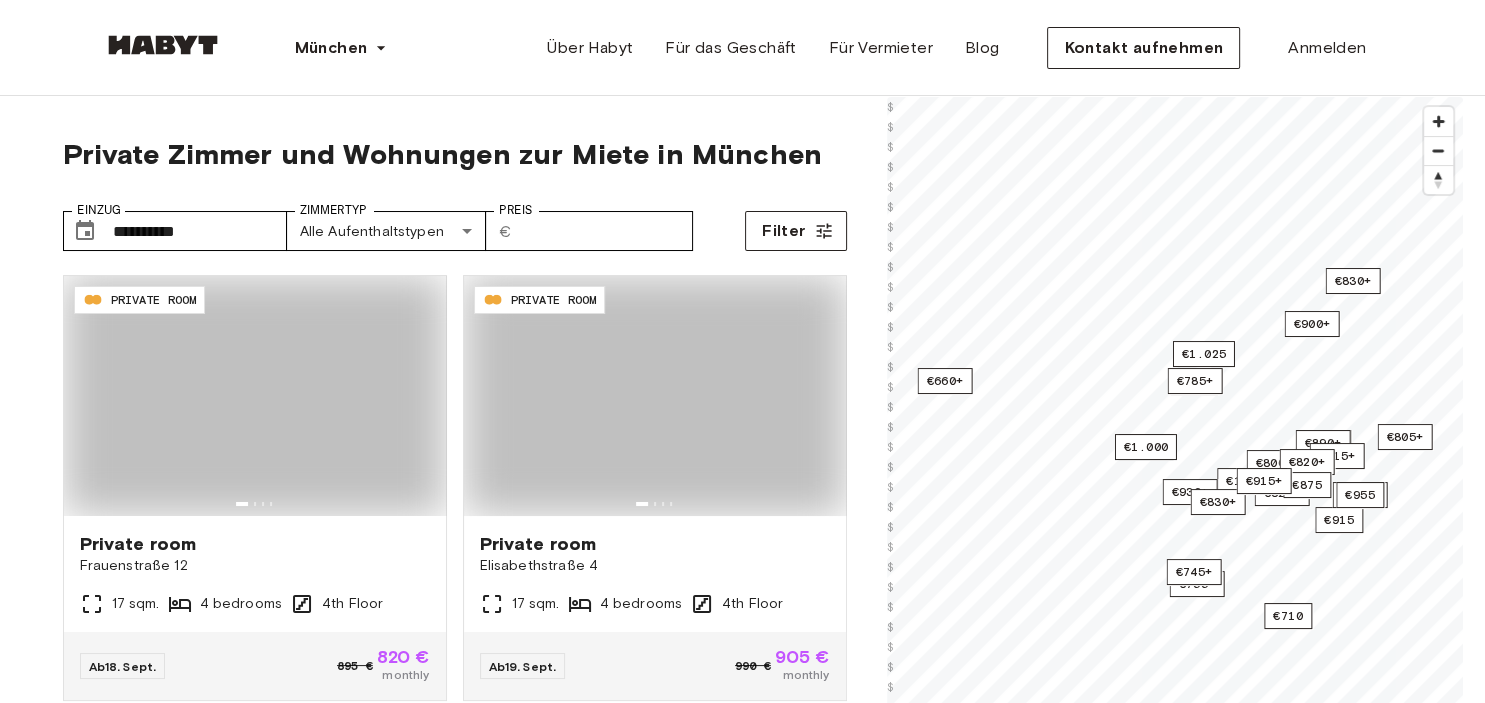 type on "**********" 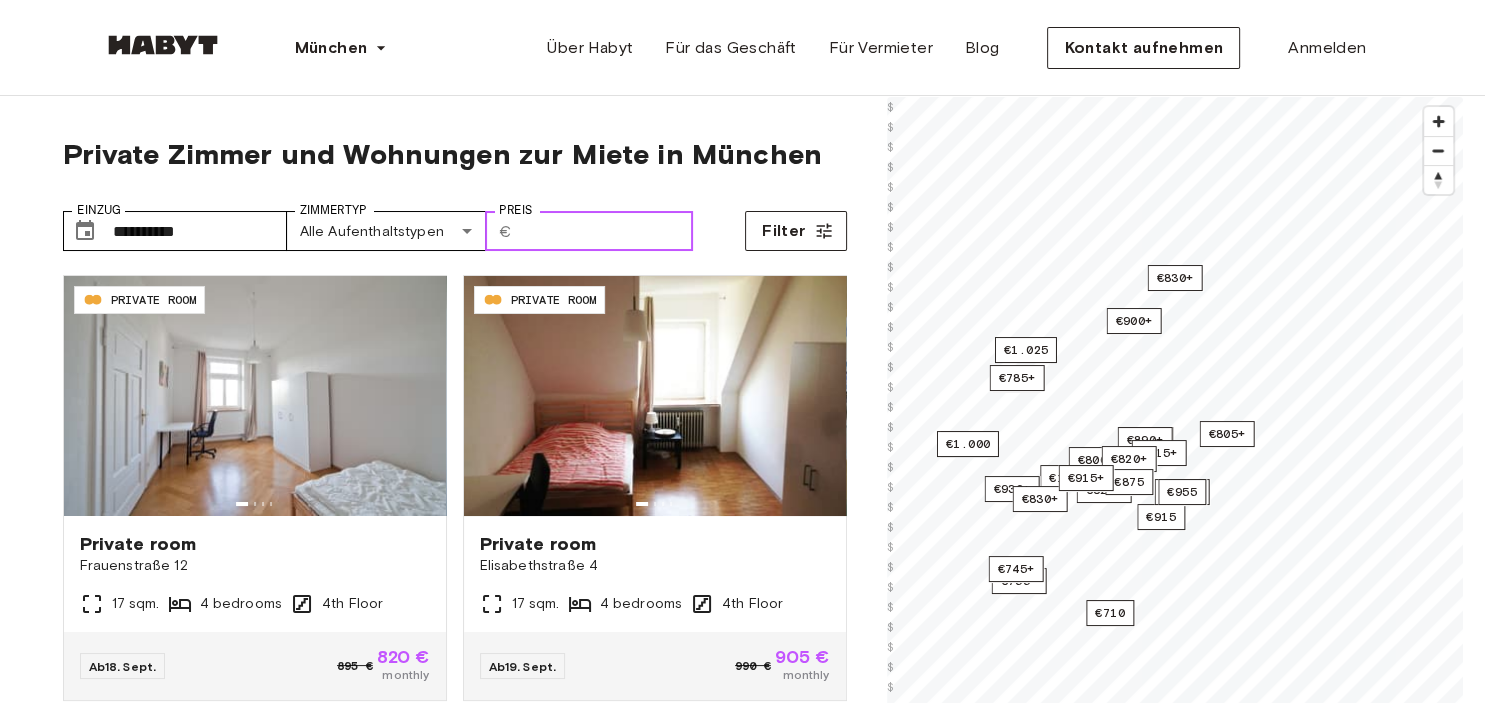 click on "Preis" at bounding box center [606, 231] 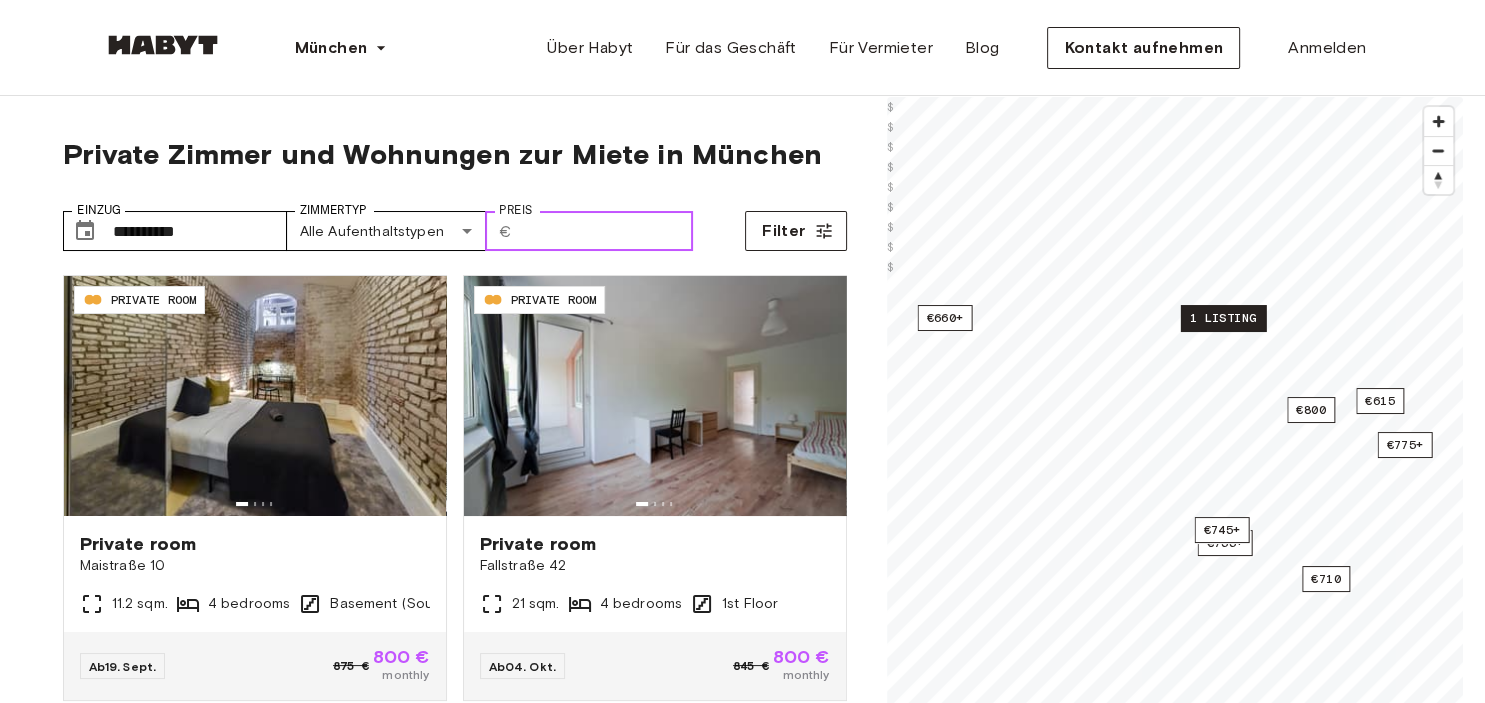 click on "1 listing" at bounding box center (1222, 318) 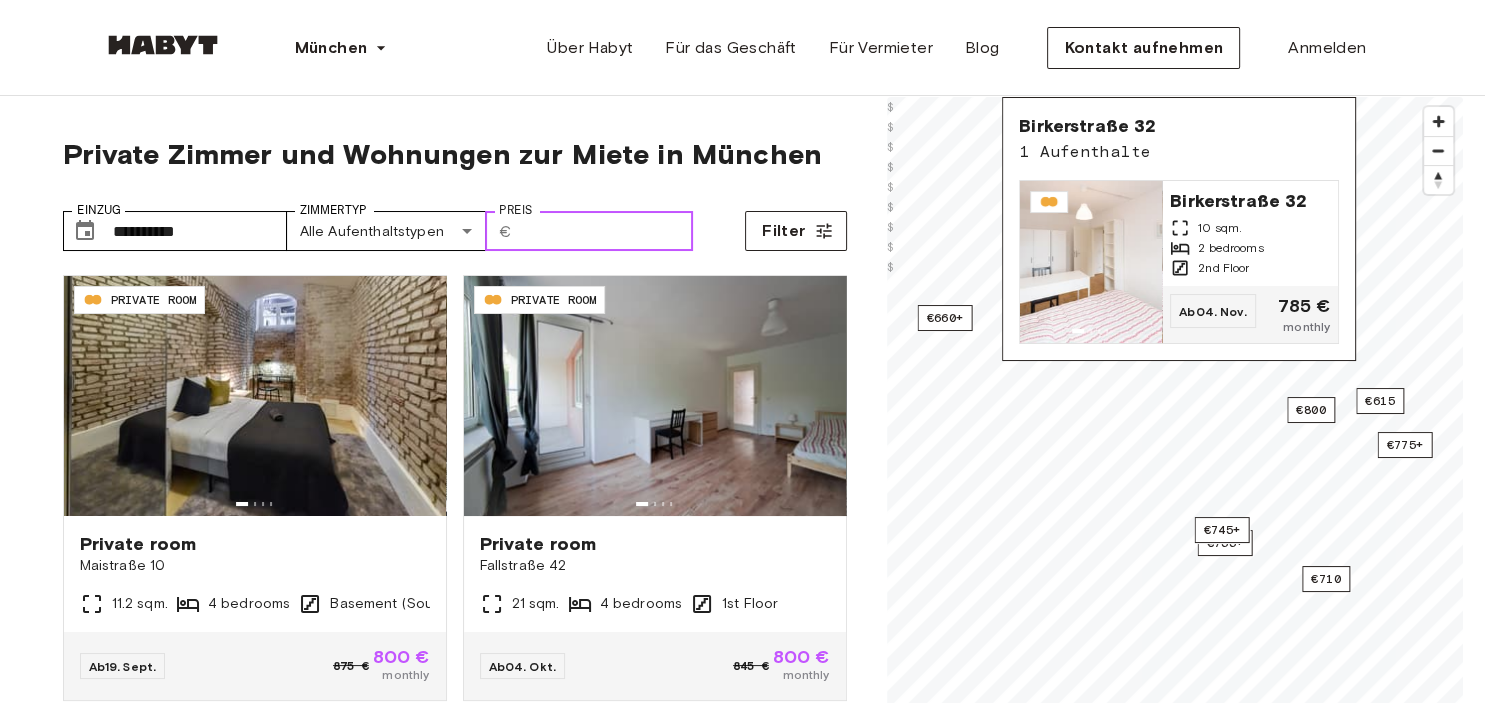 type on "***" 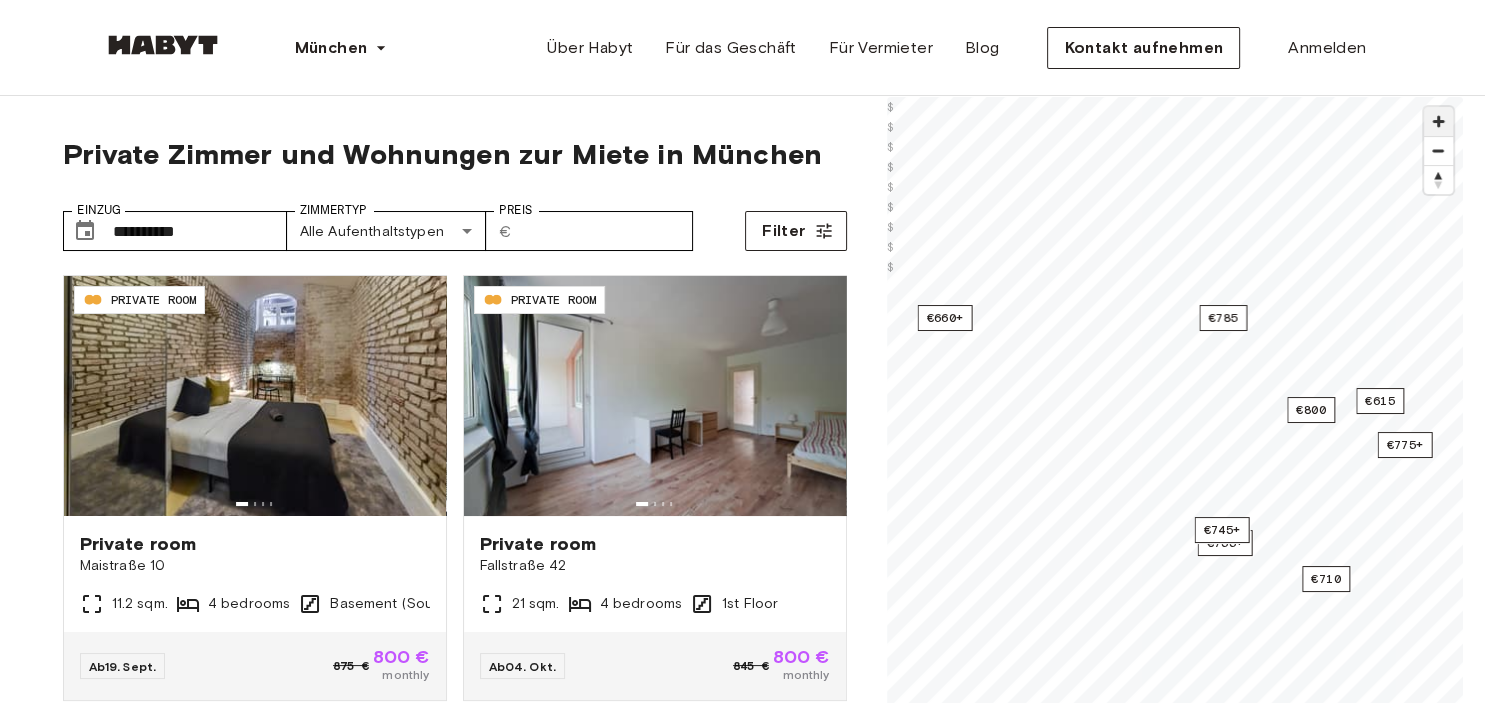 click at bounding box center [1438, 121] 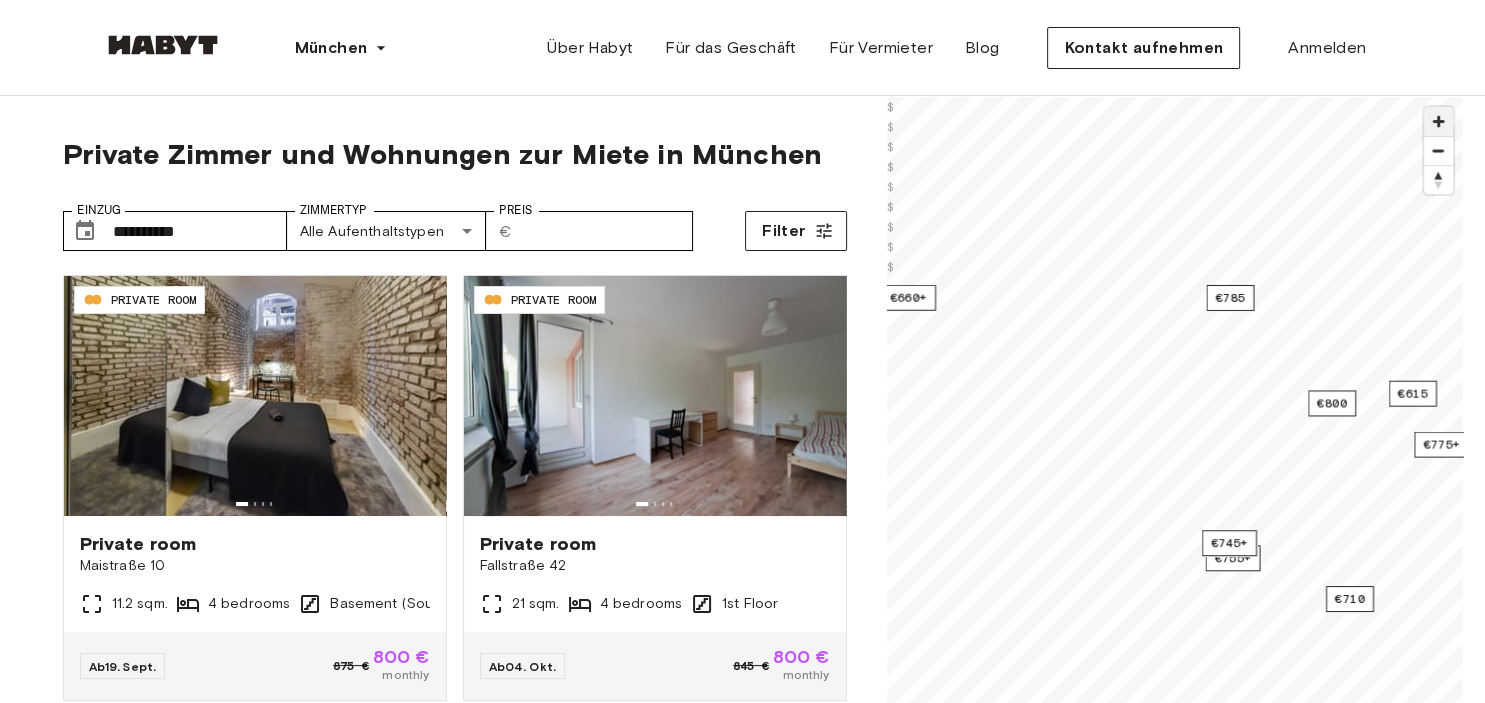 click at bounding box center (1438, 121) 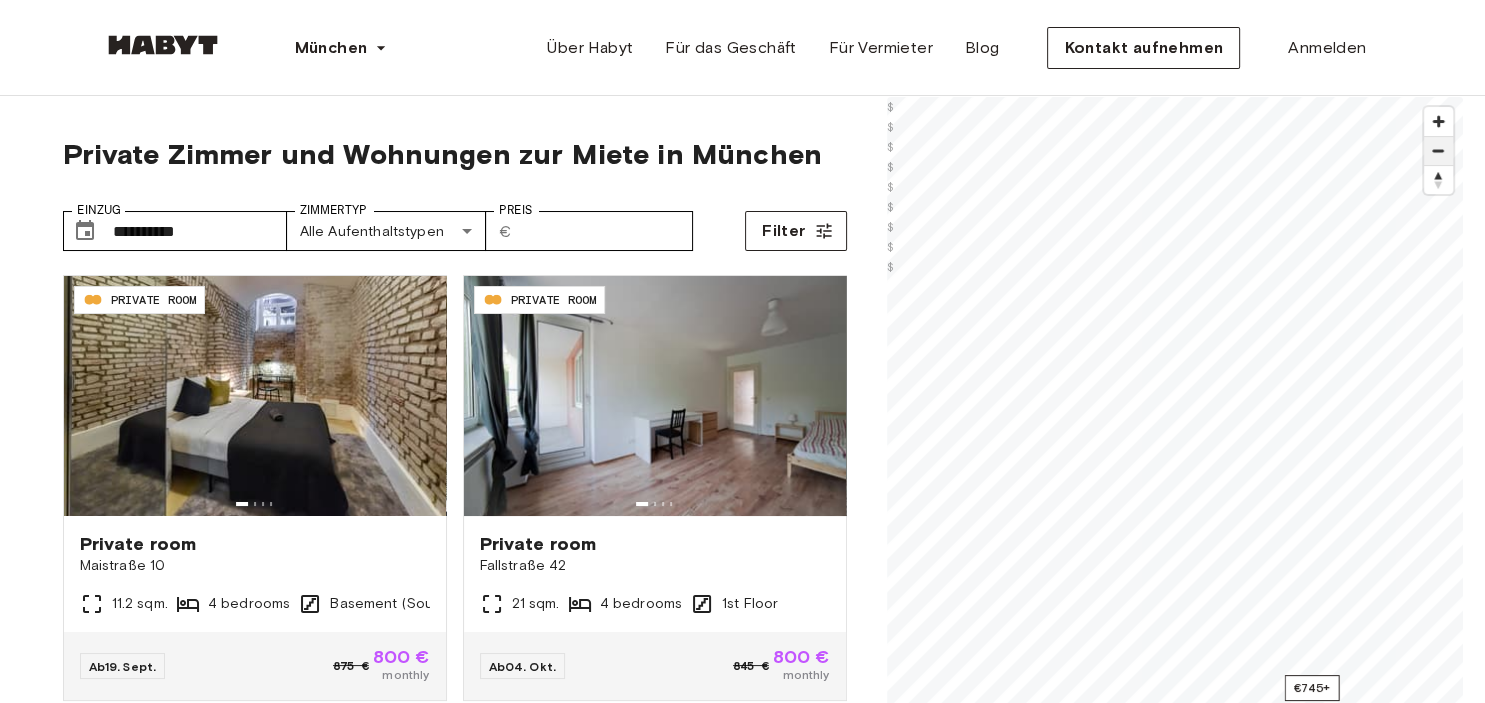 click at bounding box center (1438, 151) 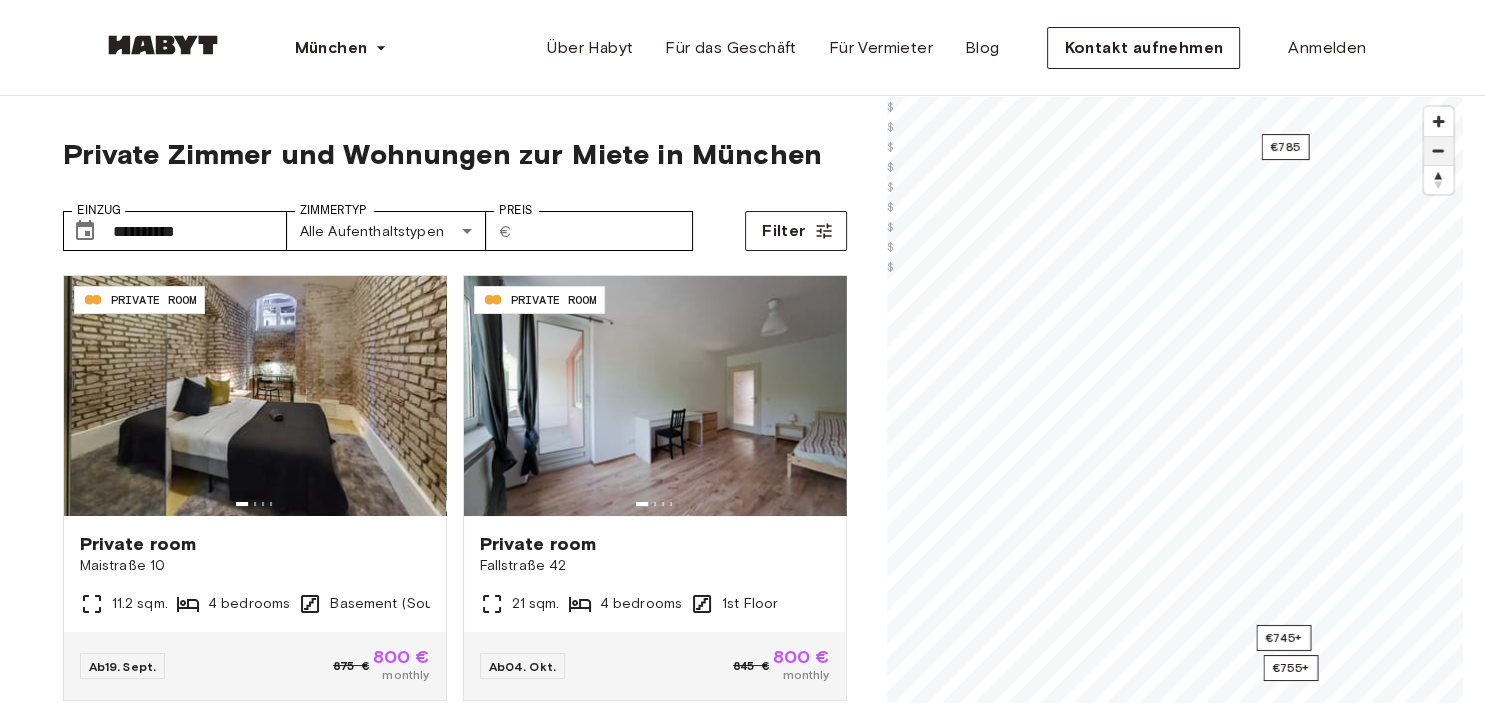 click at bounding box center [1438, 151] 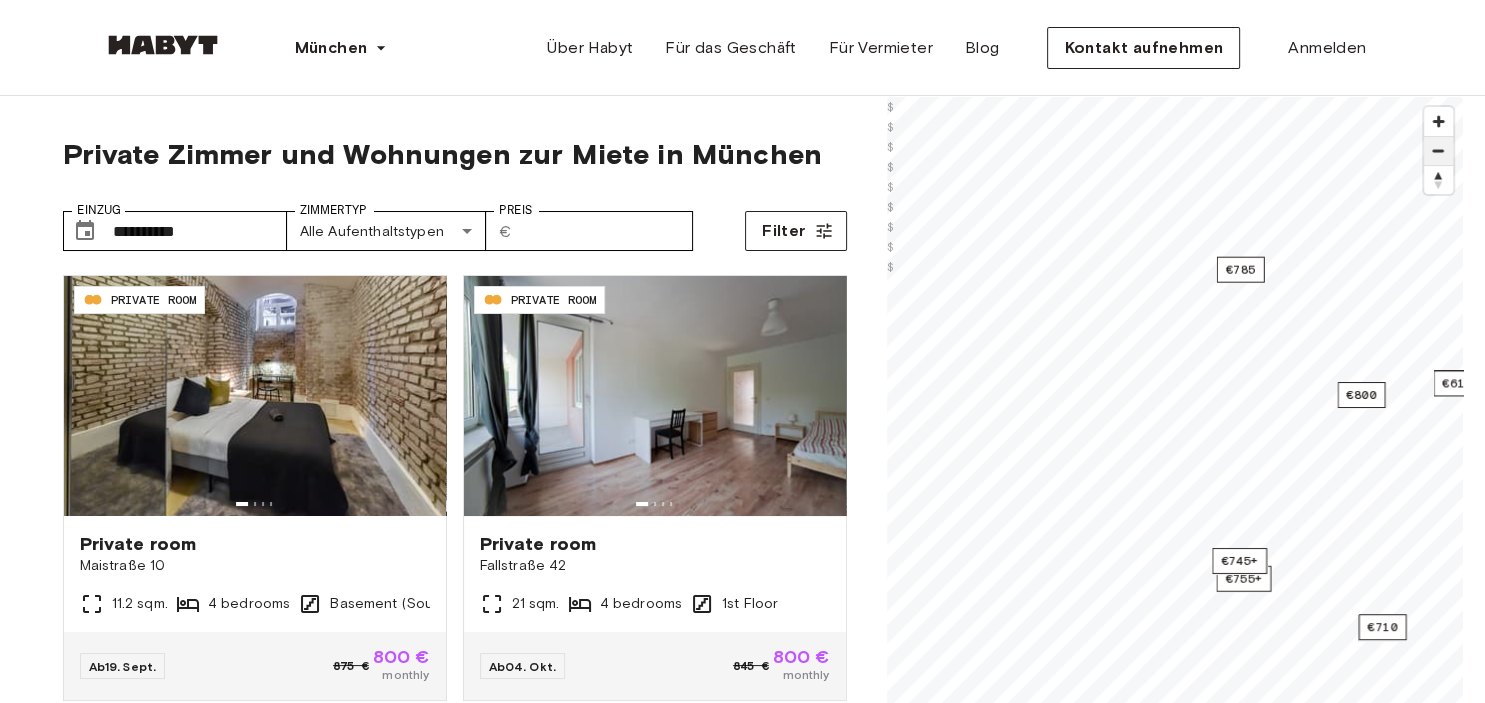 click at bounding box center [1438, 151] 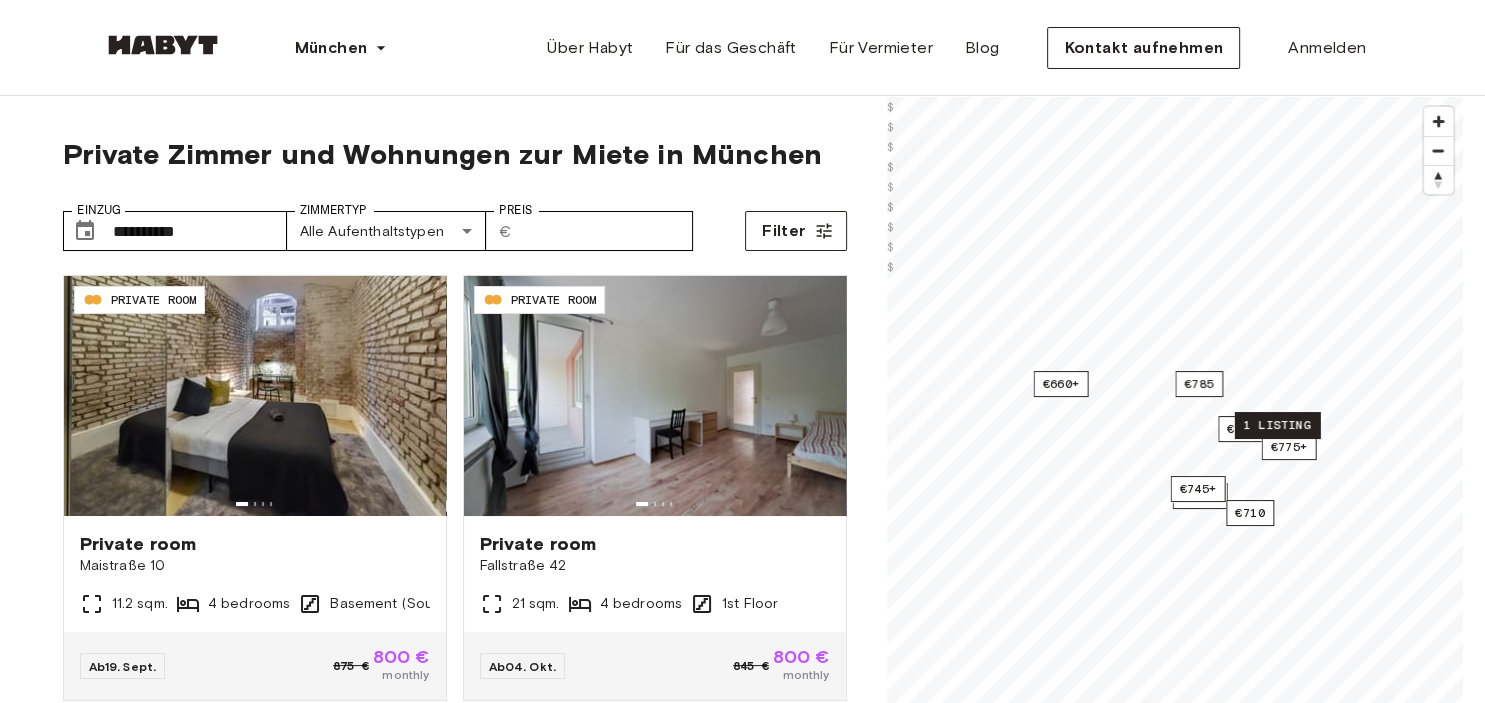 click on "1 listing" at bounding box center [1276, 425] 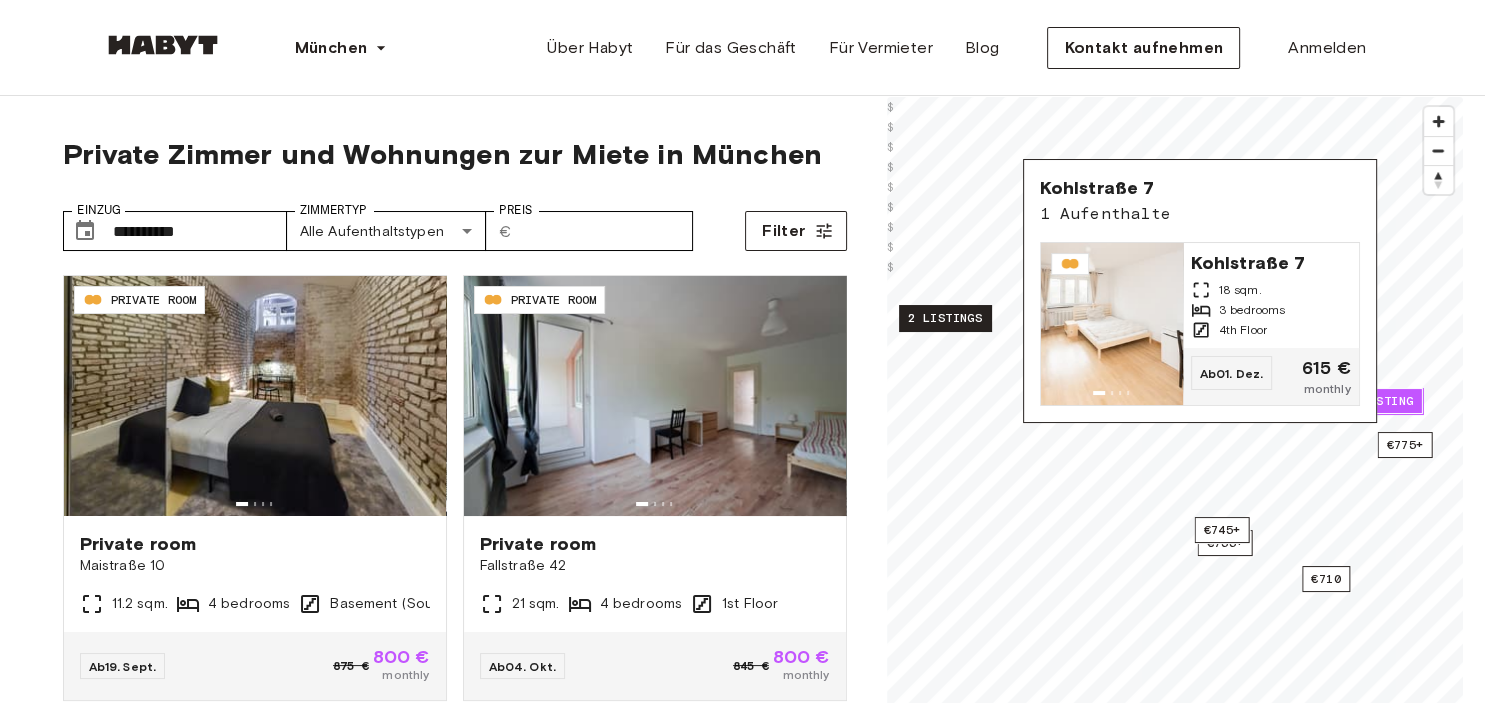 click on "2 listings" at bounding box center [945, 318] 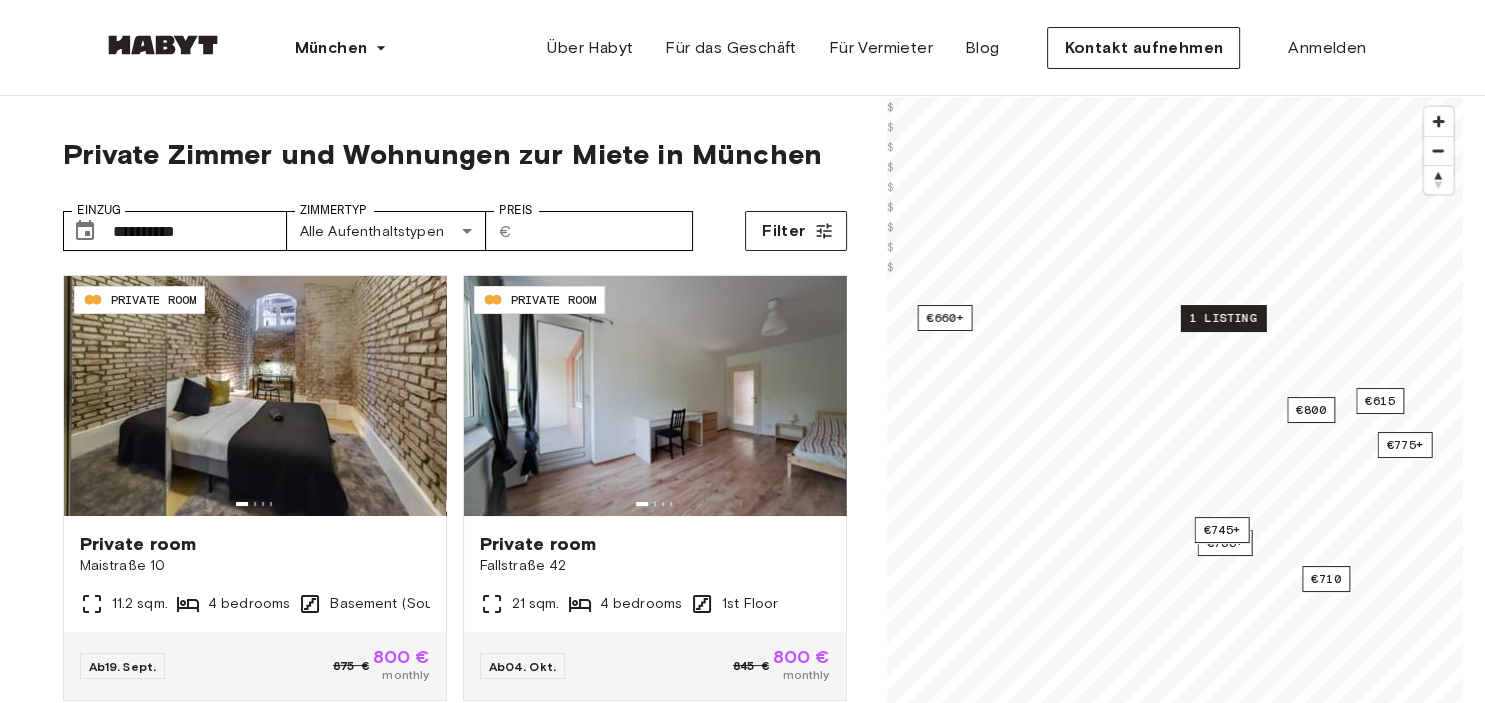 click on "1 listing" at bounding box center (1222, 318) 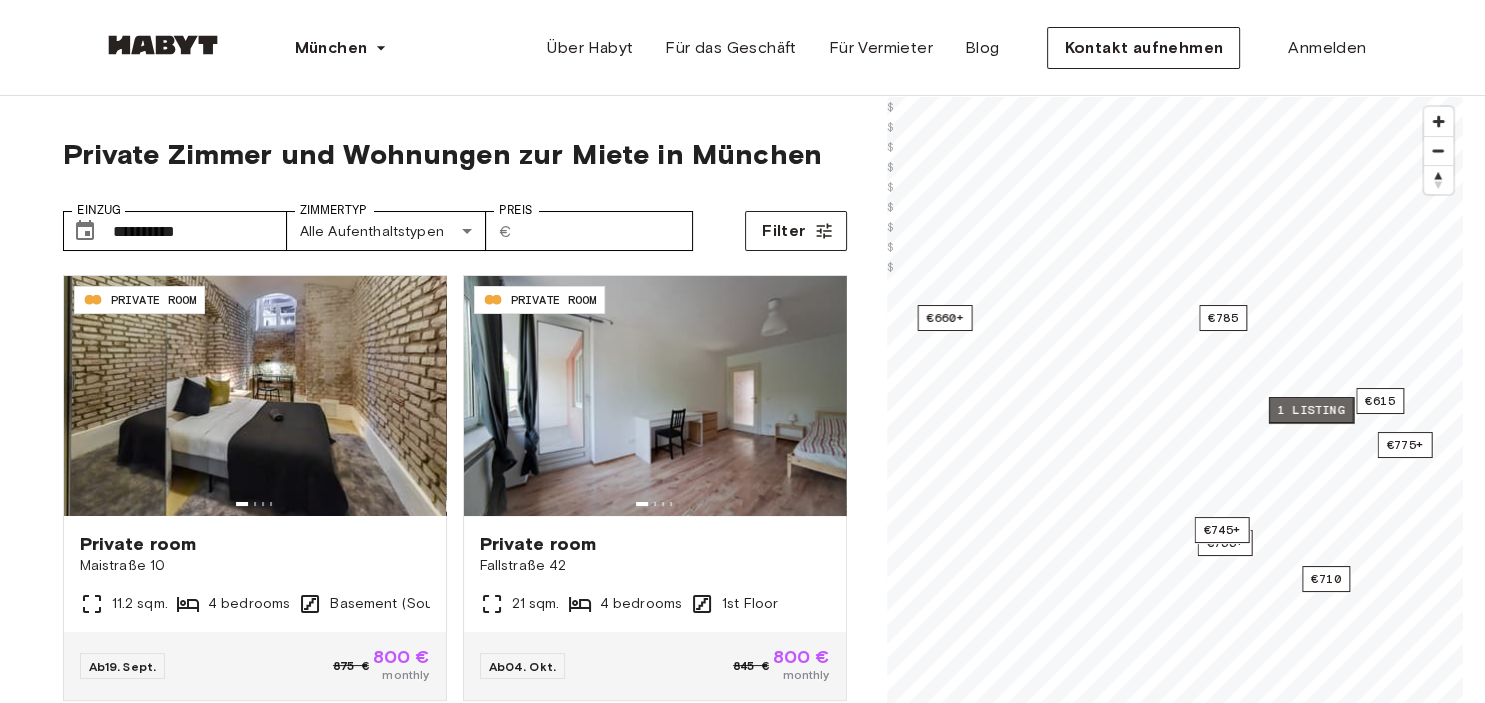 click on "1 listing" at bounding box center [1310, 410] 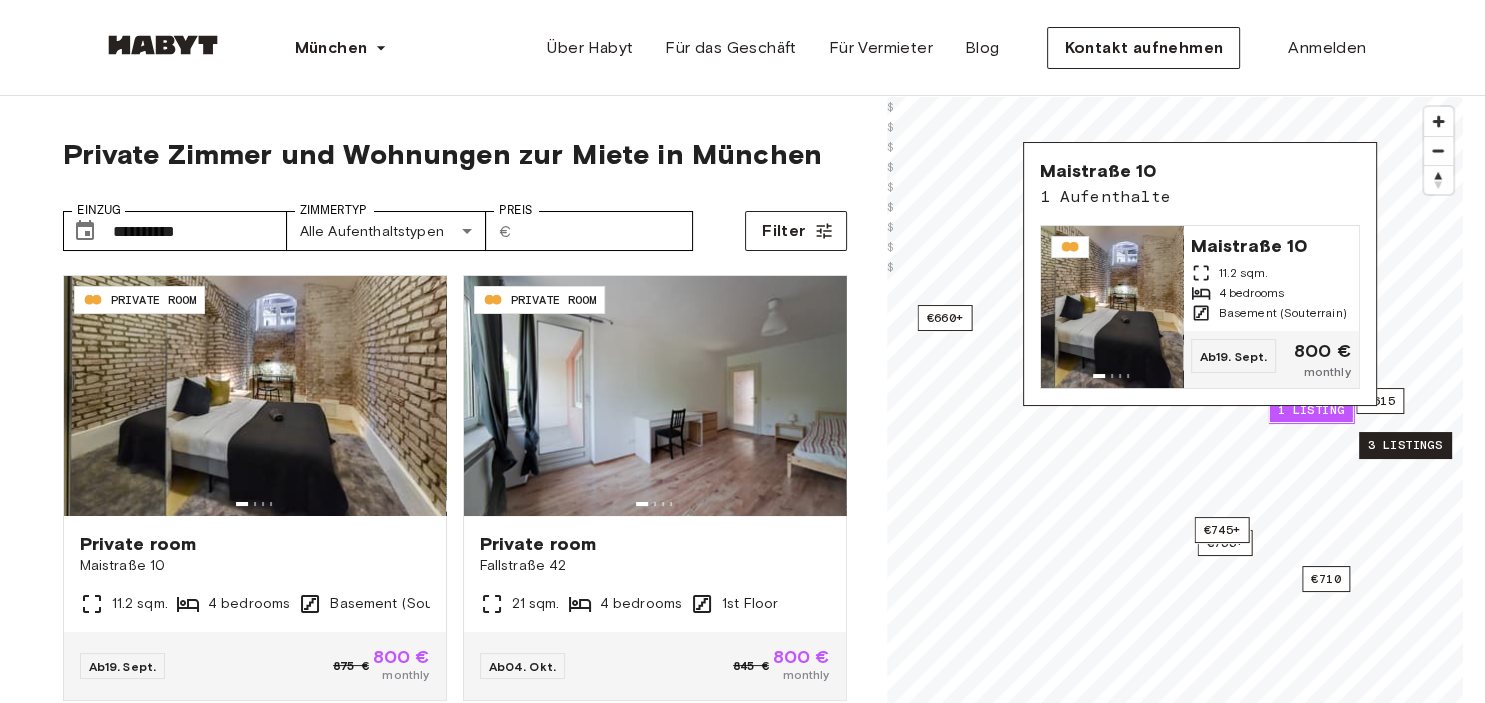 click on "3 listings" at bounding box center [1405, 445] 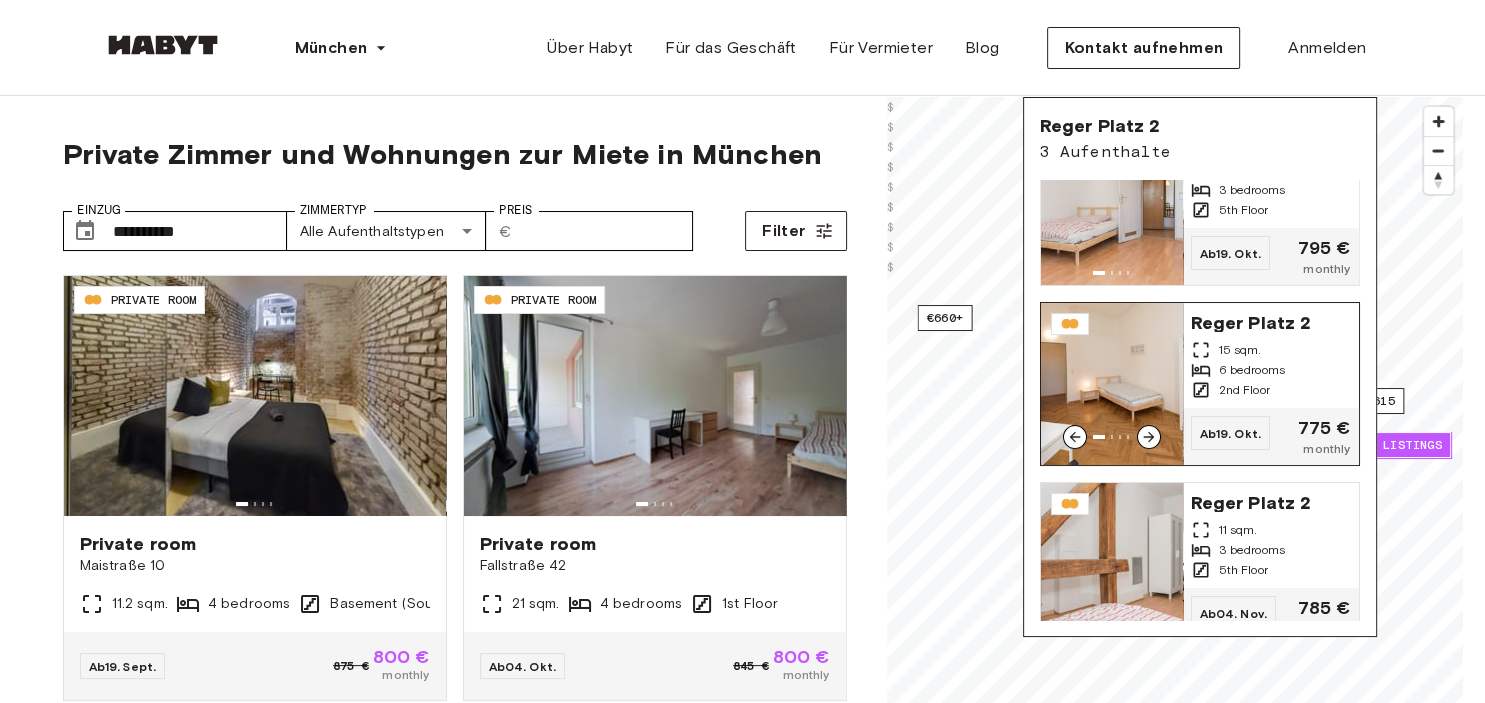 scroll, scrollTop: 82, scrollLeft: 0, axis: vertical 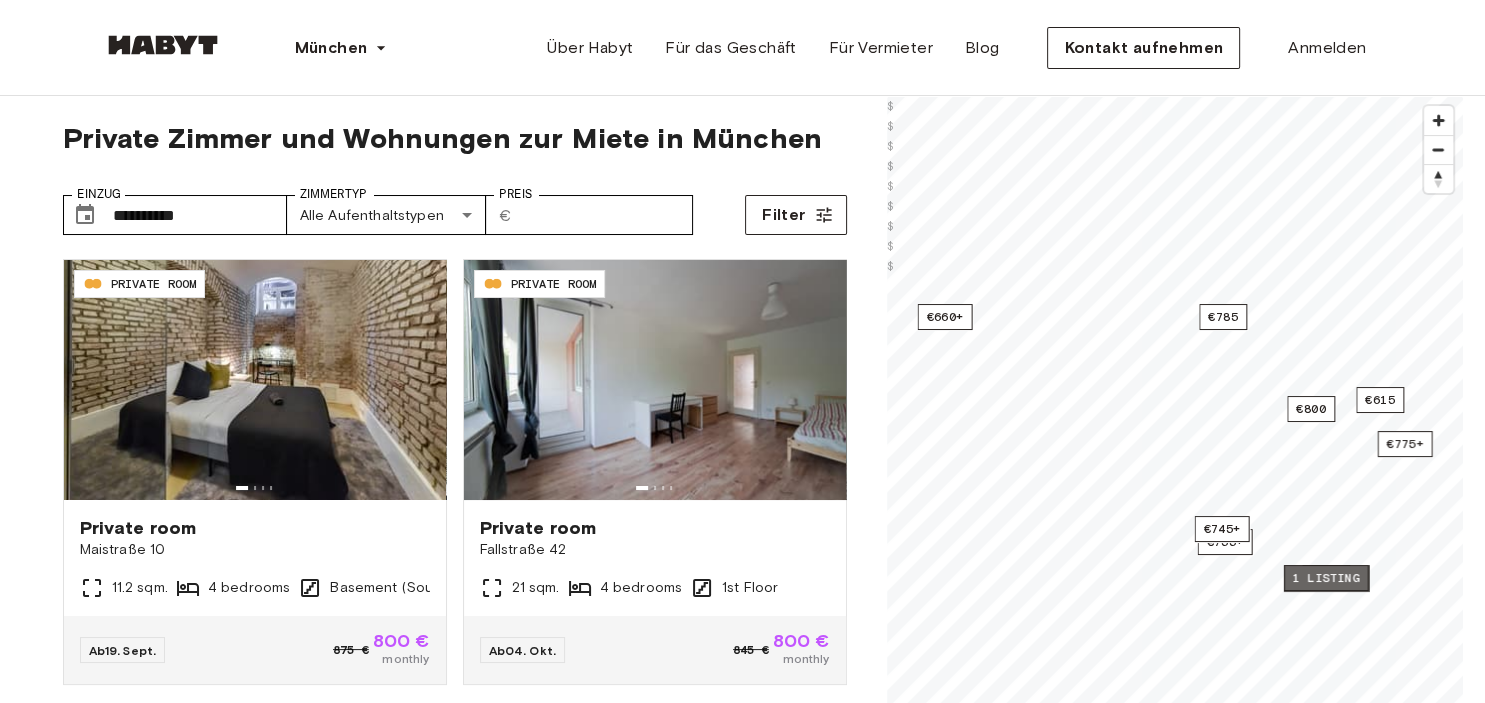 click on "1 listing" at bounding box center (1325, 578) 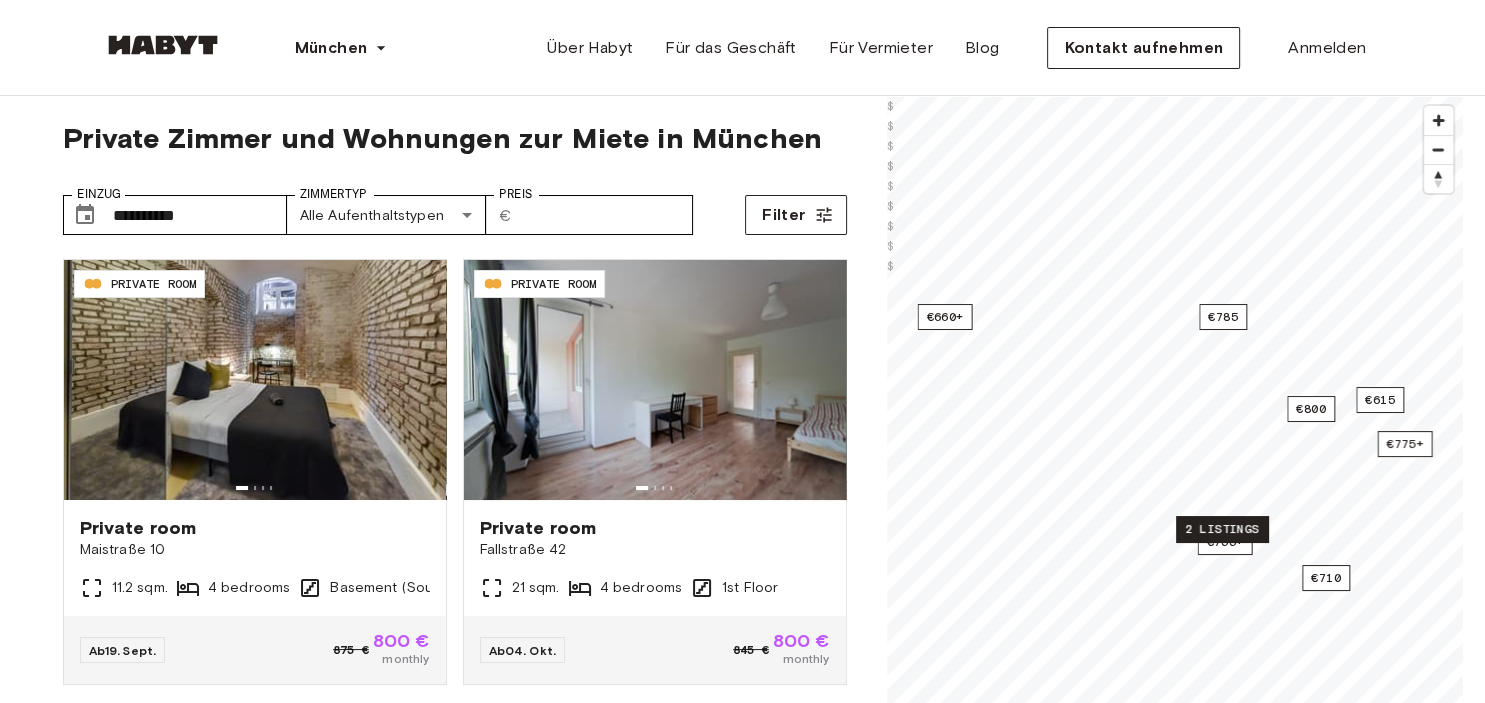 click on "2 listings" at bounding box center (1222, 529) 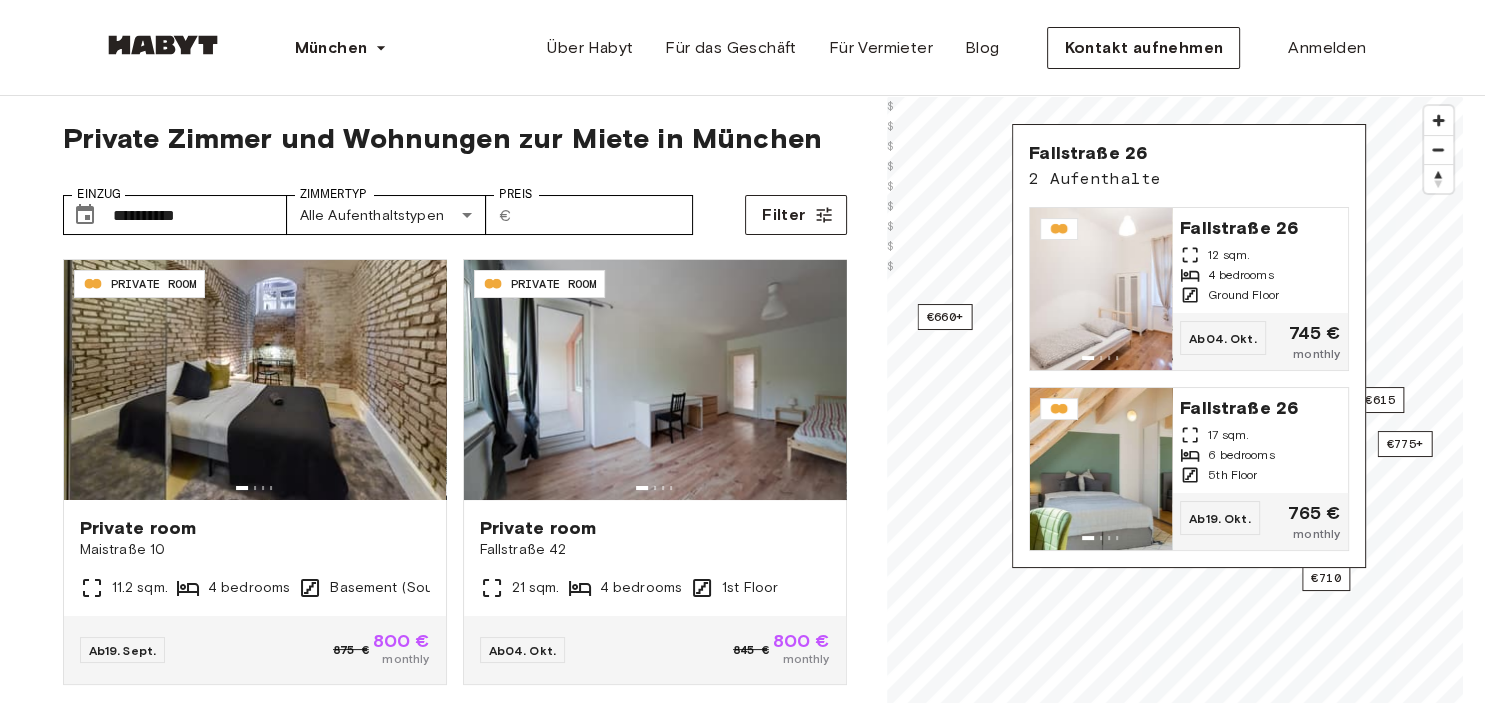 click on "**********" at bounding box center [455, 207] 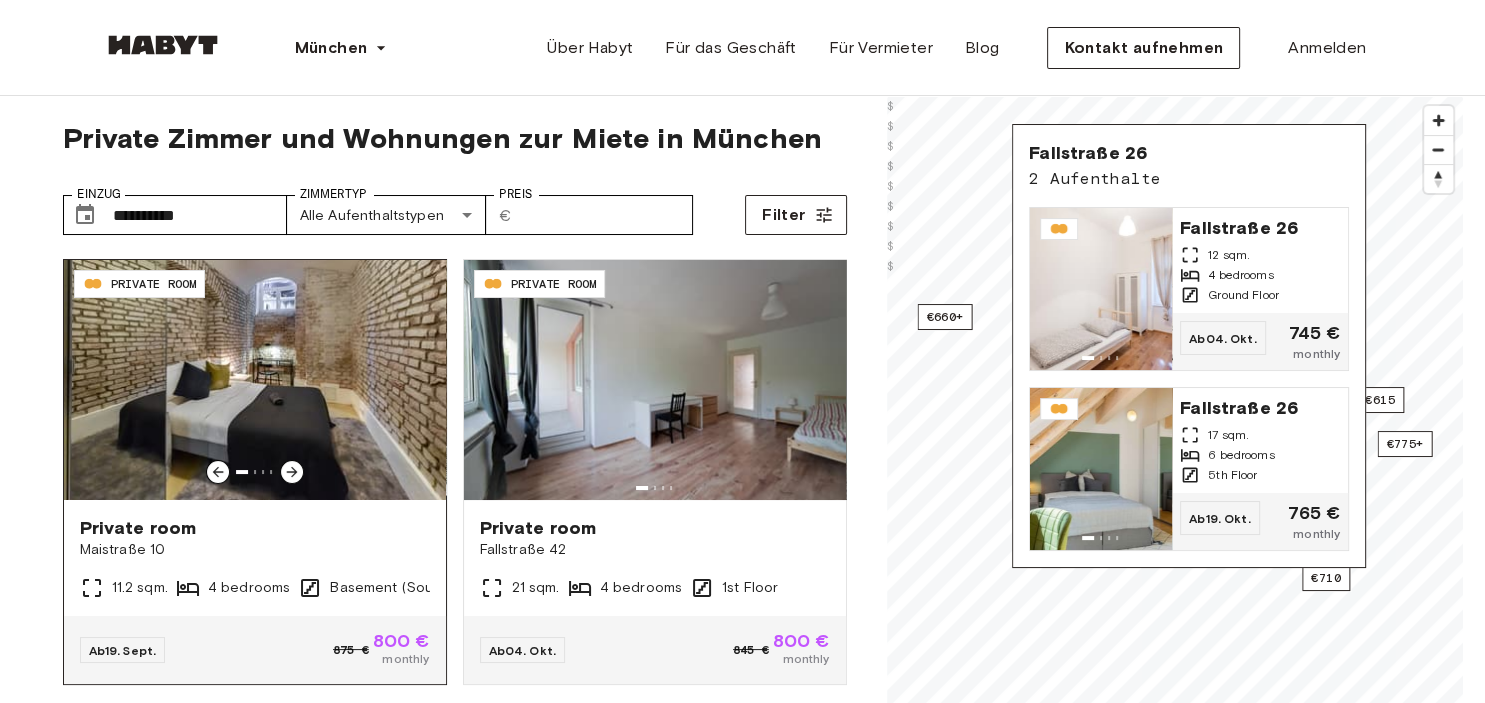 click on "Maistraße 10" at bounding box center [255, 550] 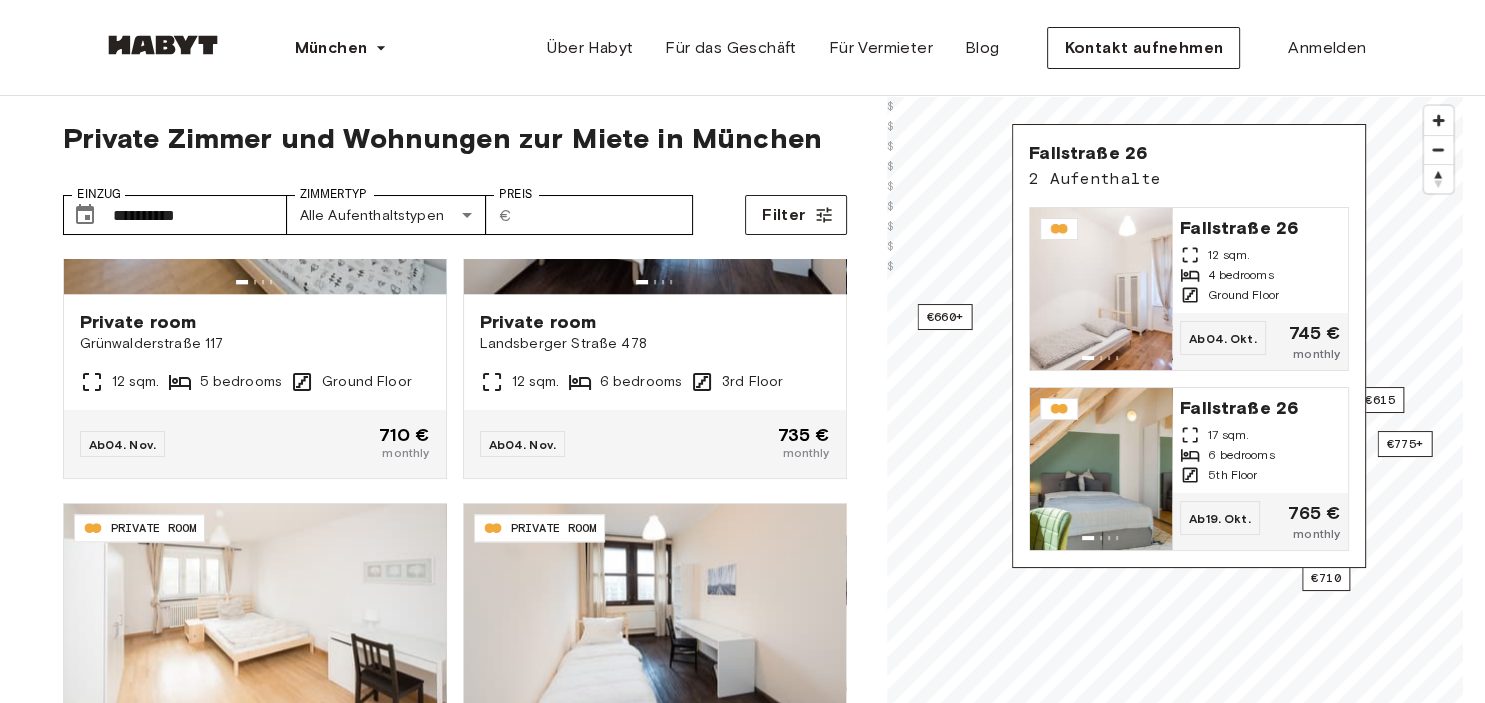 scroll, scrollTop: 2460, scrollLeft: 0, axis: vertical 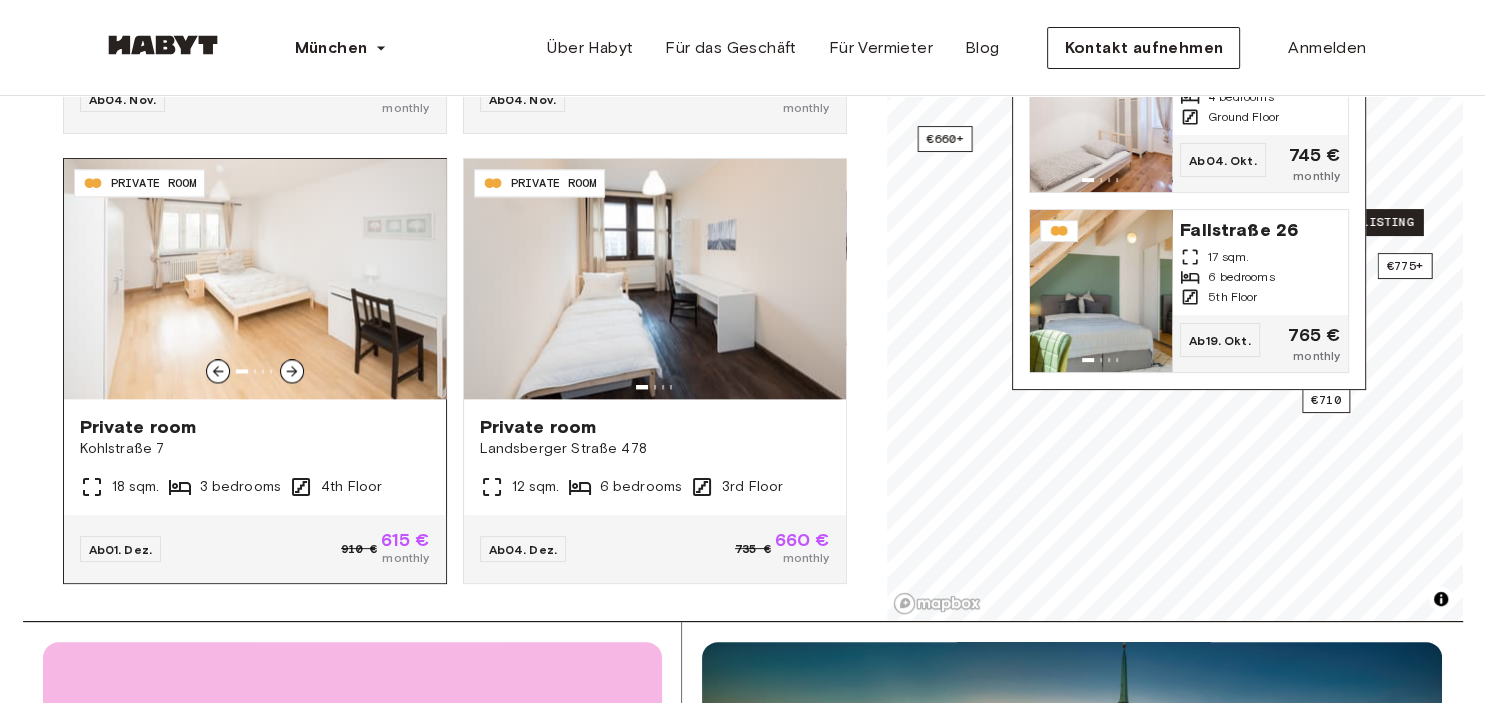 click at bounding box center (292, 371) 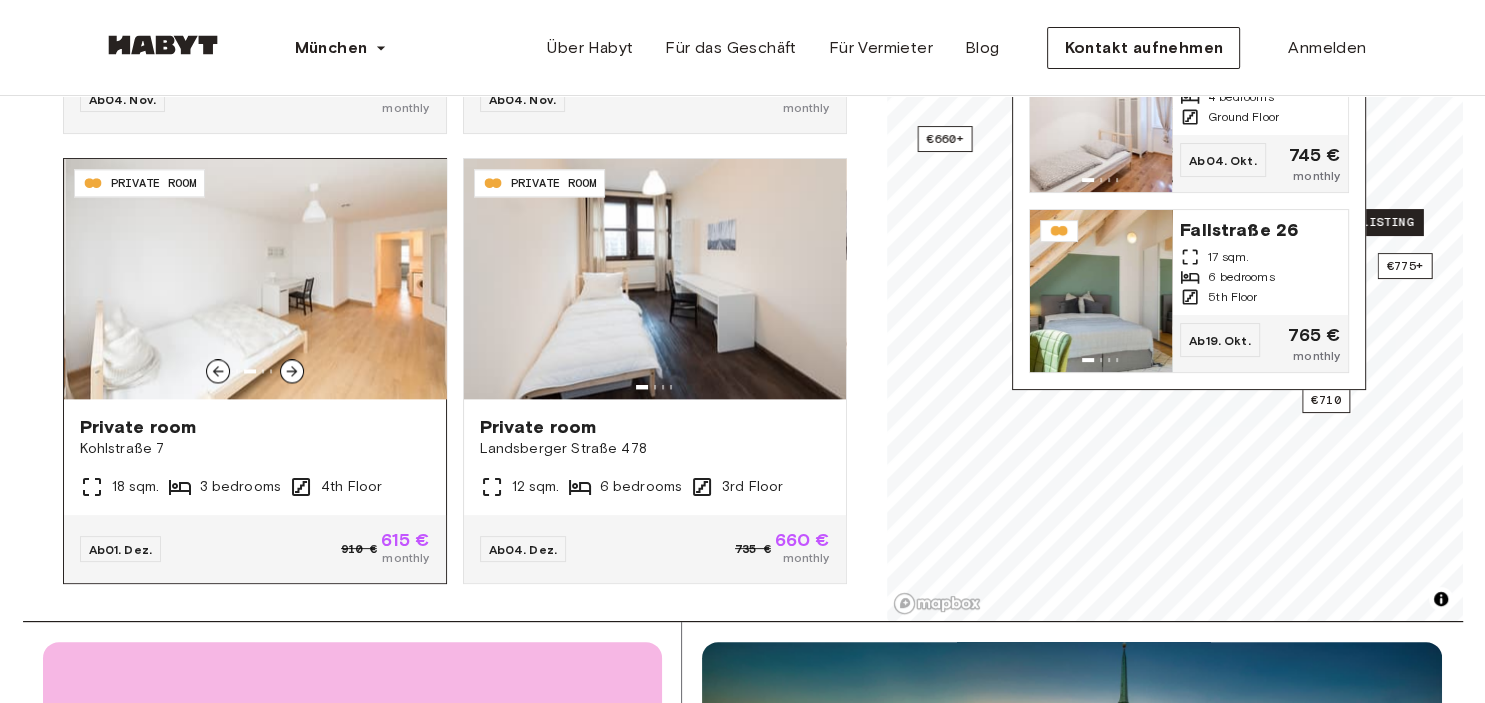 click at bounding box center (292, 371) 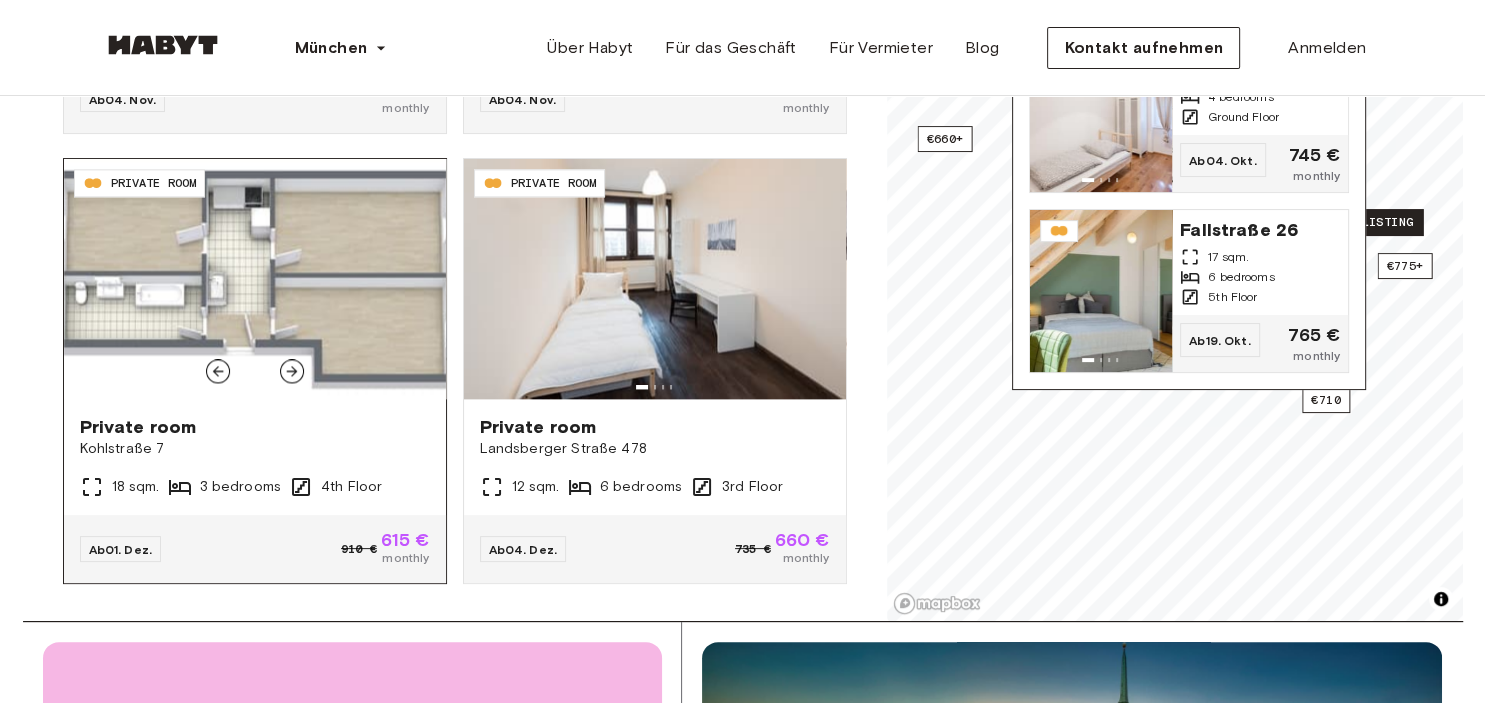 click at bounding box center [292, 371] 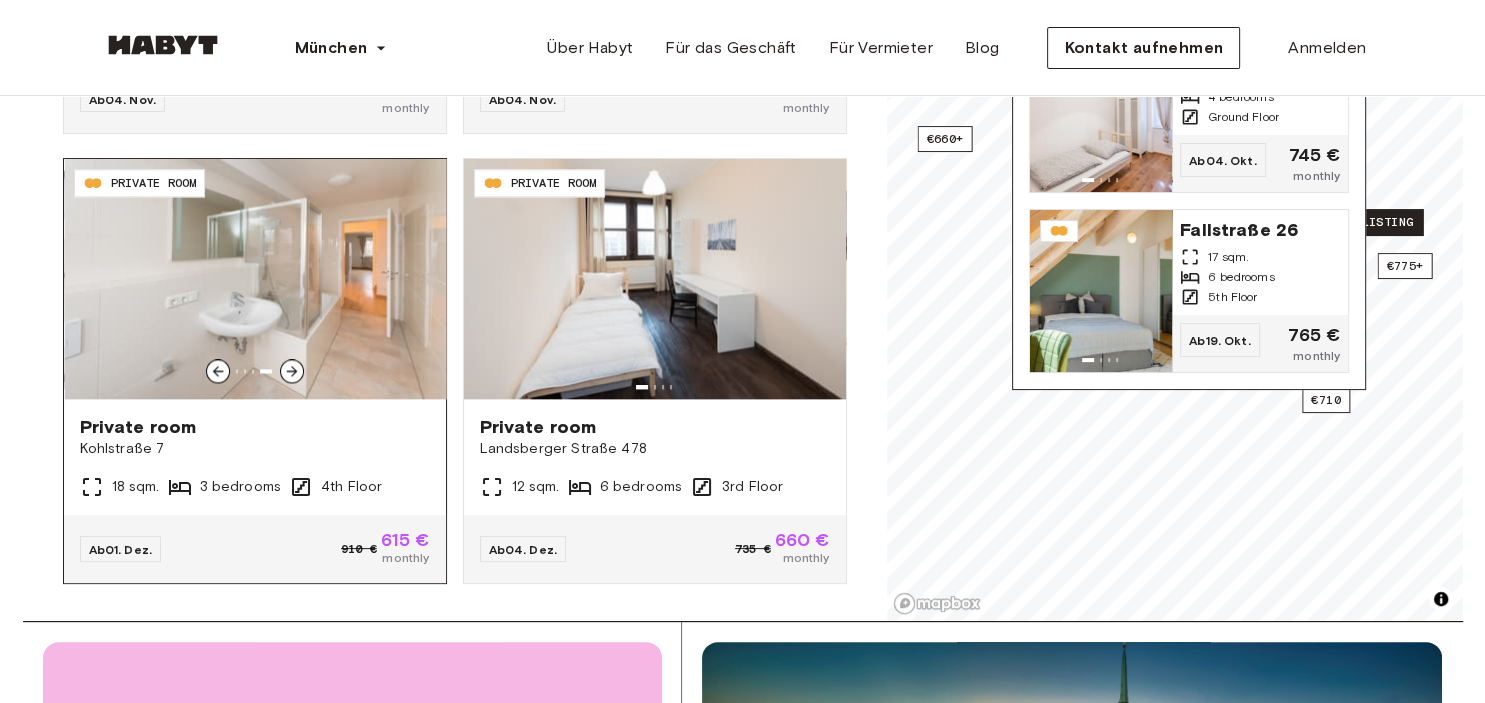 click at bounding box center [292, 371] 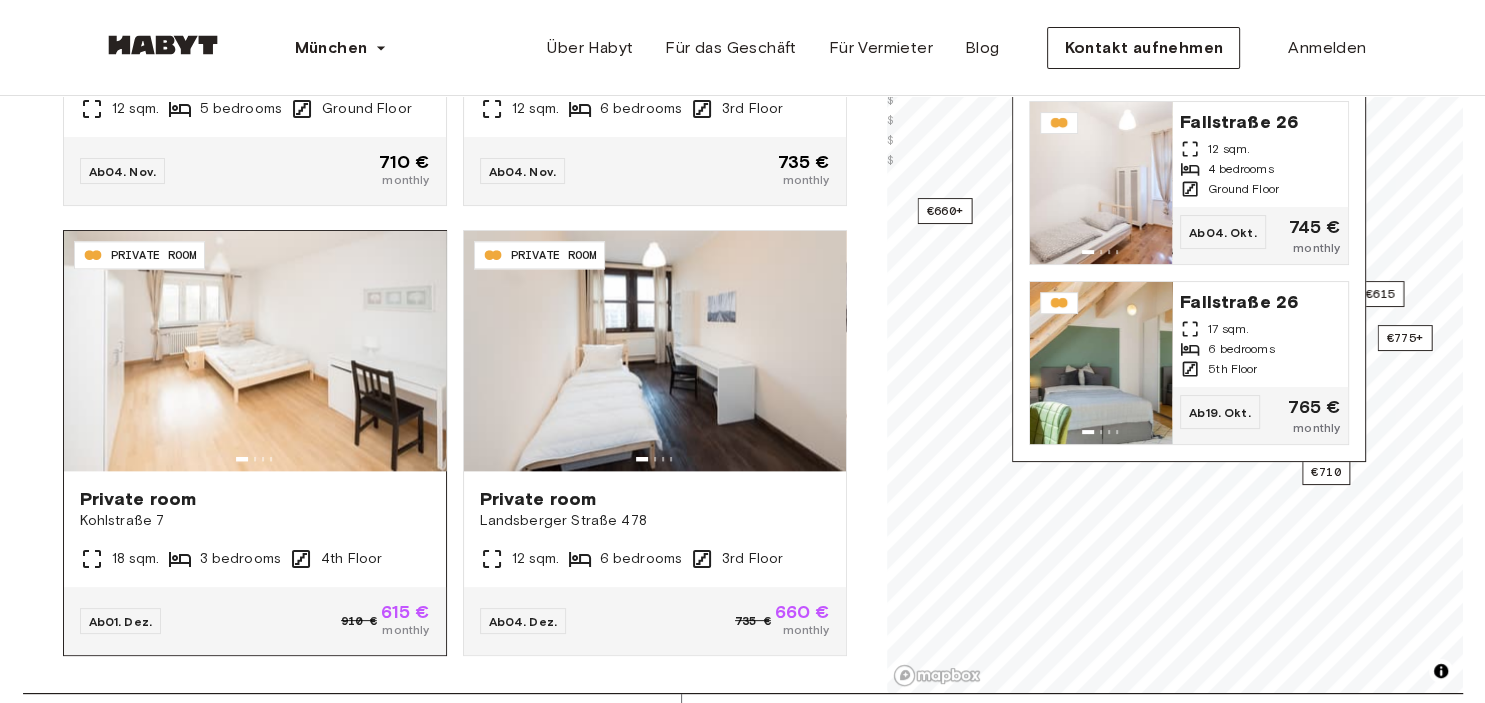 scroll, scrollTop: 277, scrollLeft: 0, axis: vertical 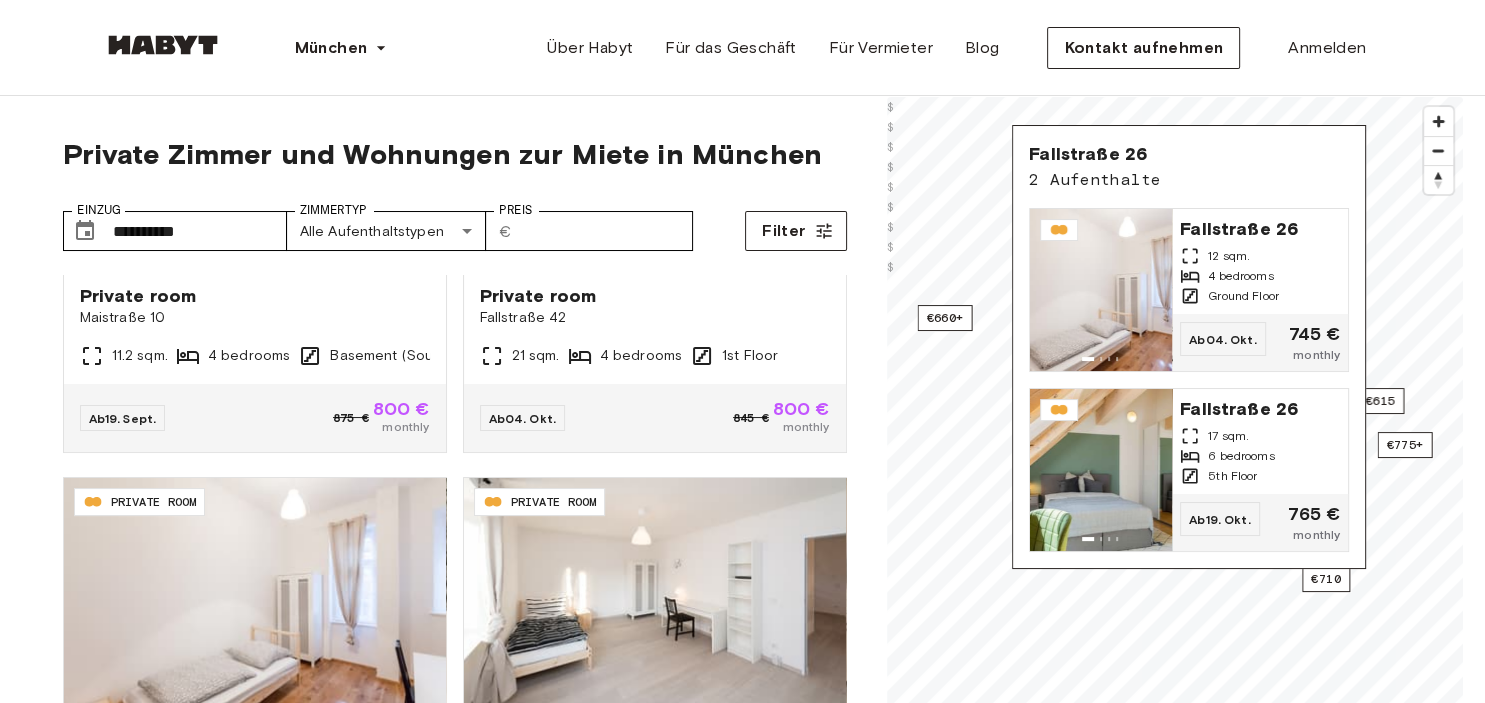 click on "[STREET] 26 12 sqm. 4 bedrooms Ground Floor Ab 04. Okt. 745 € monthly [STREET] 26 17 sqm. 6 bedrooms 5th Floor Ab 19. Okt. 765 € monthly" at bounding box center (1189, 347) 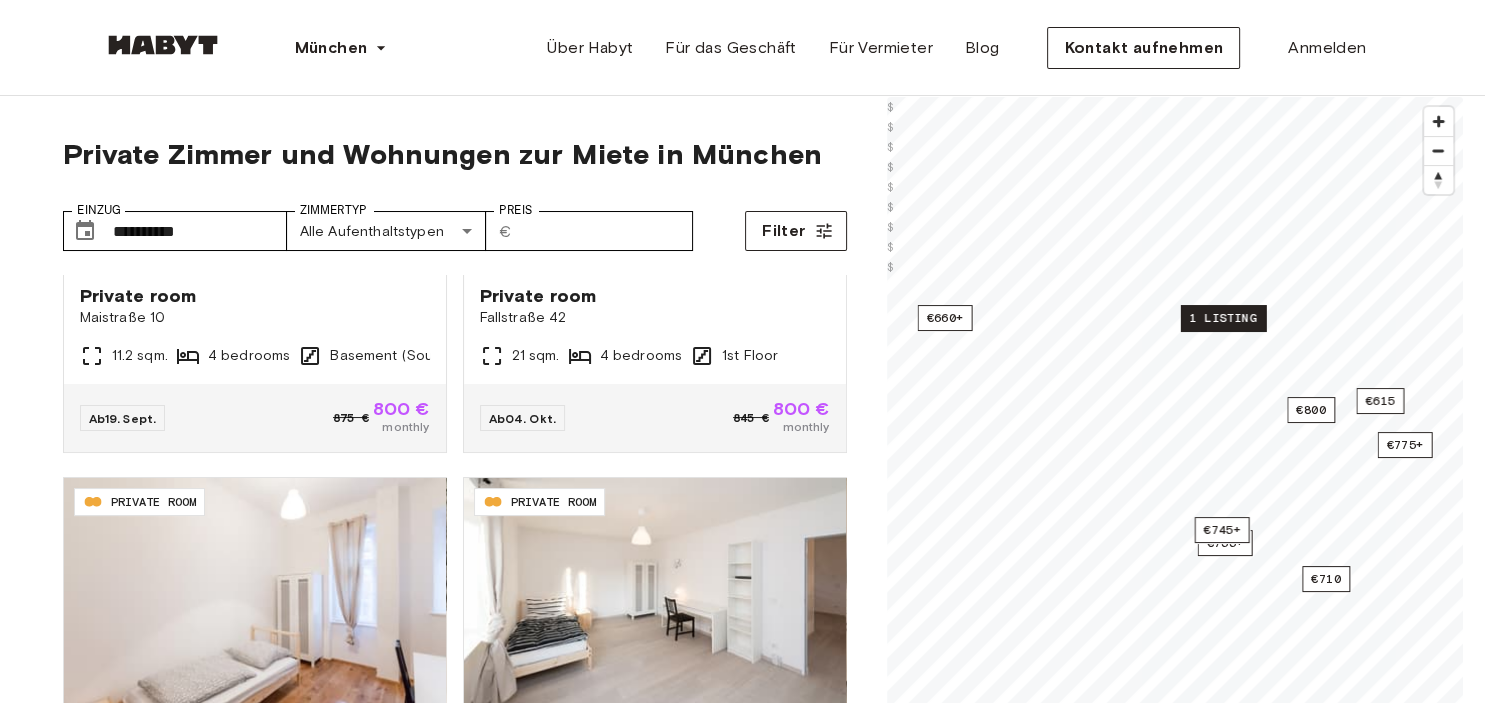 click on "1 listing" at bounding box center (1222, 318) 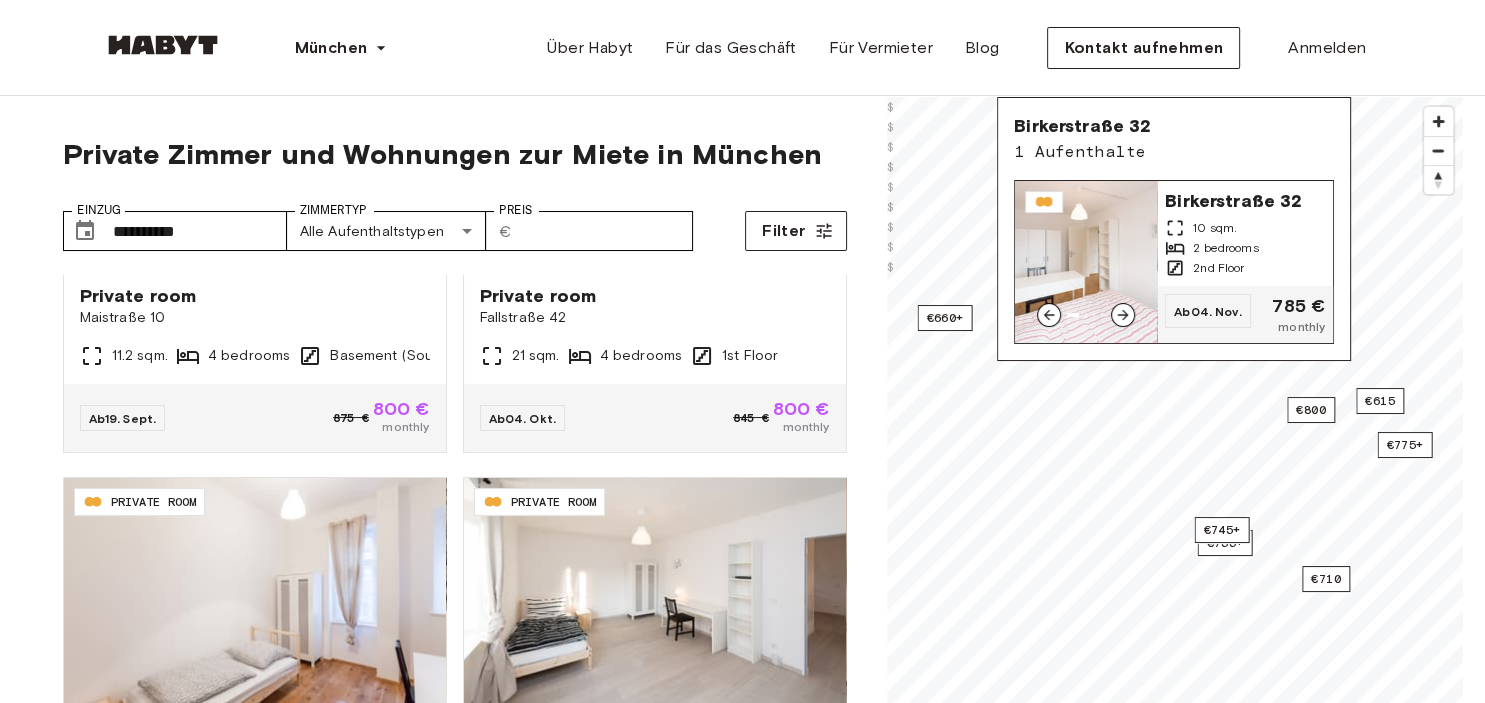 click on "2 bedrooms" at bounding box center (1245, 248) 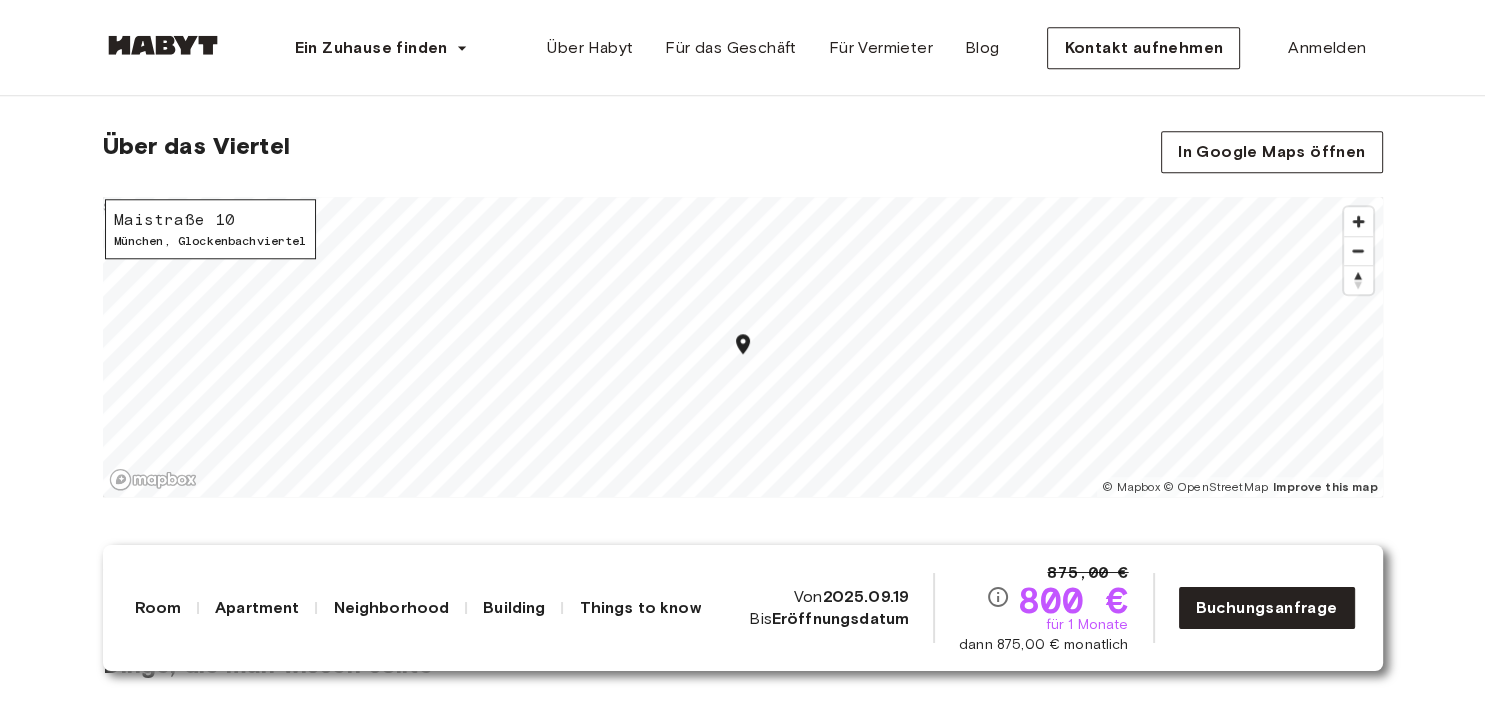 scroll, scrollTop: 1851, scrollLeft: 0, axis: vertical 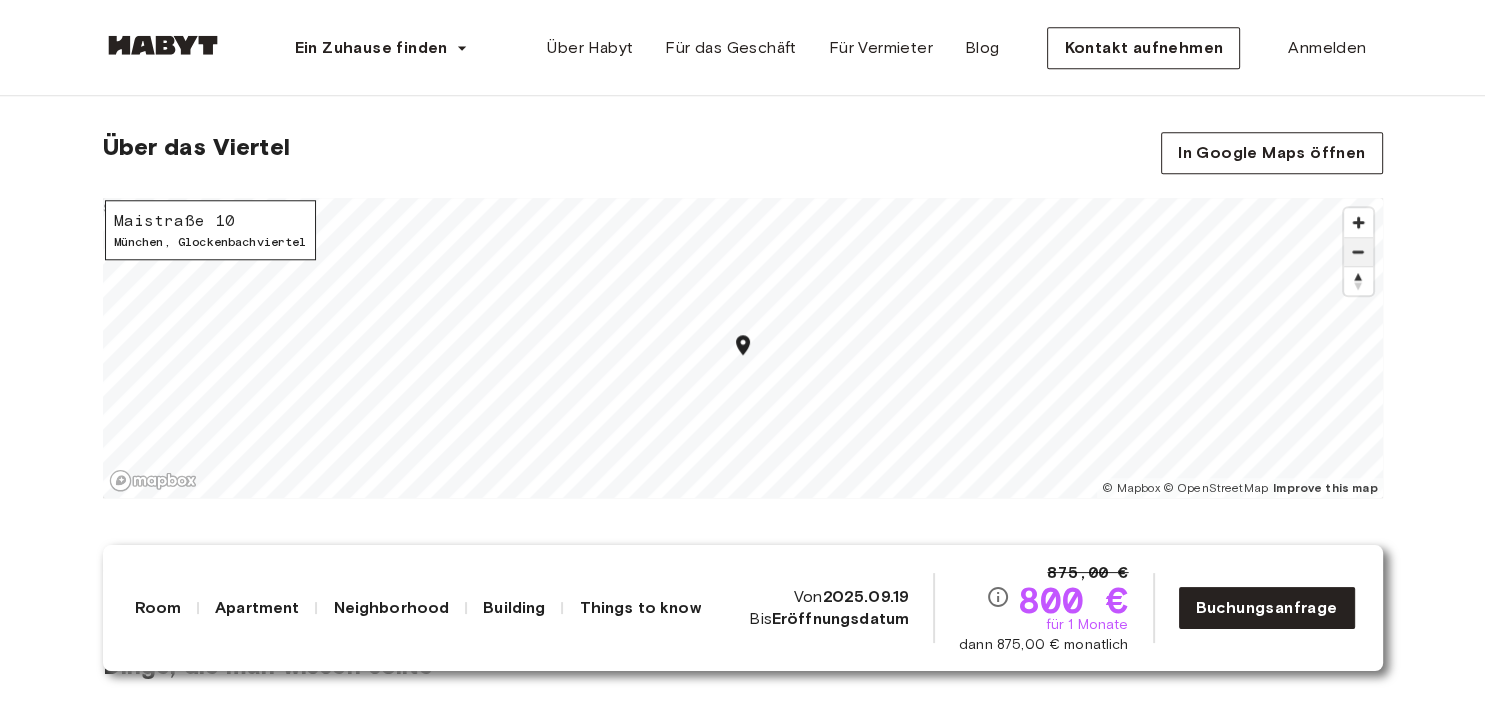 click at bounding box center [1358, 252] 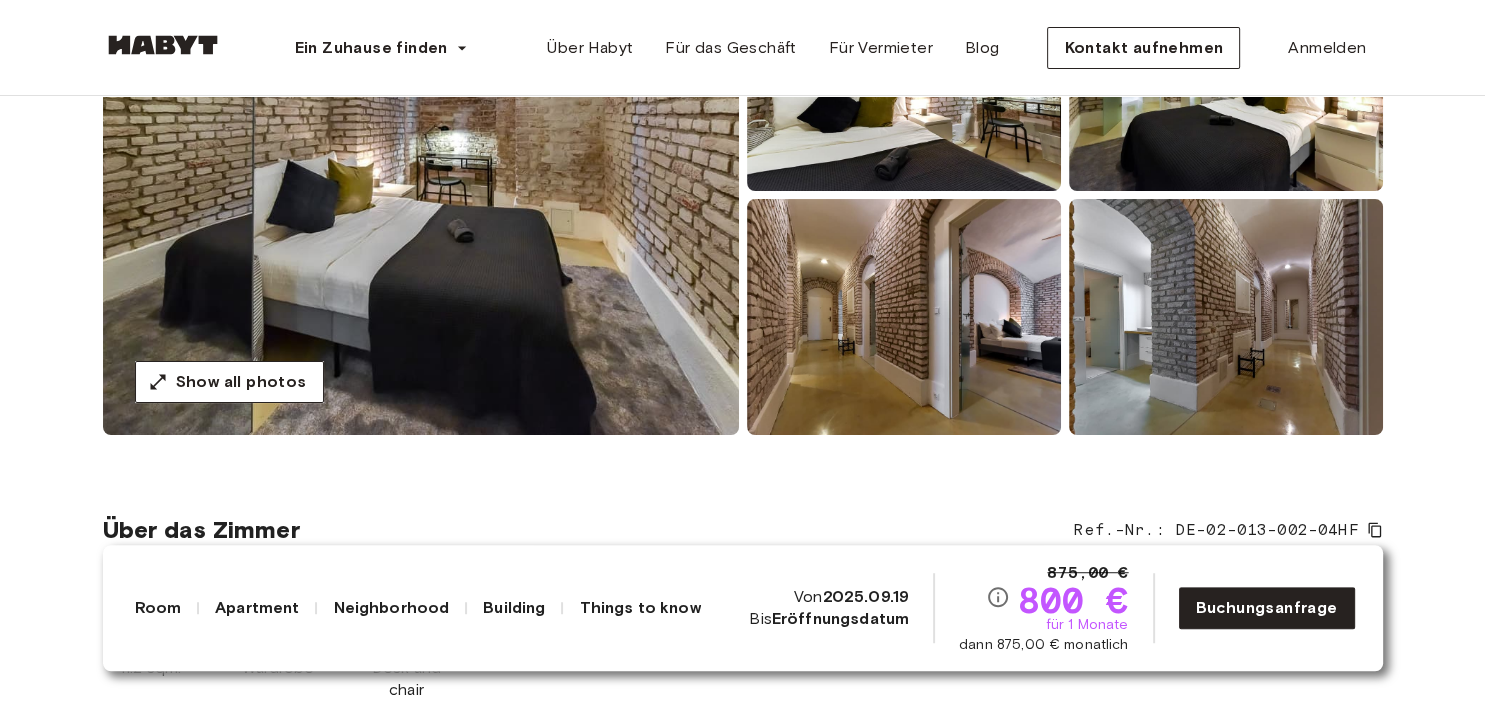scroll, scrollTop: 0, scrollLeft: 0, axis: both 